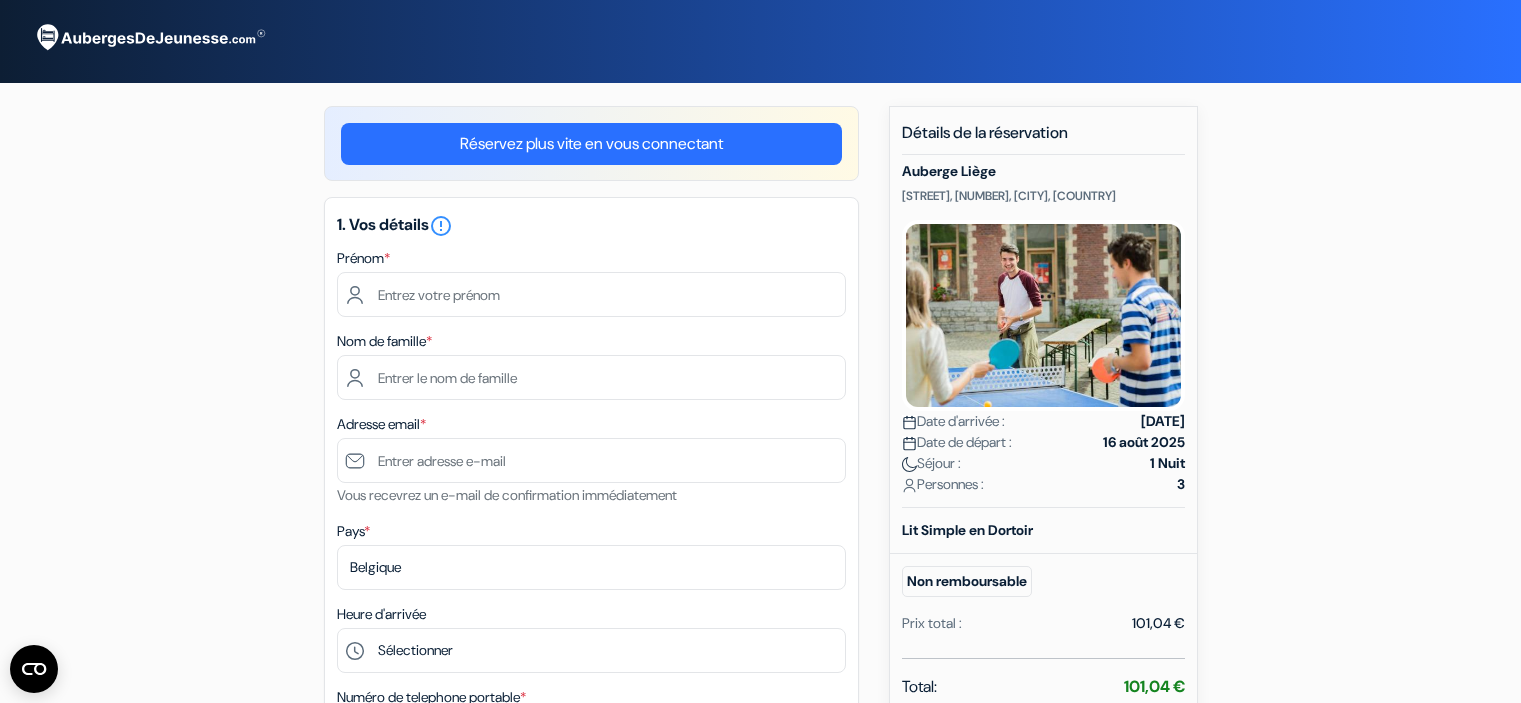scroll, scrollTop: 0, scrollLeft: 0, axis: both 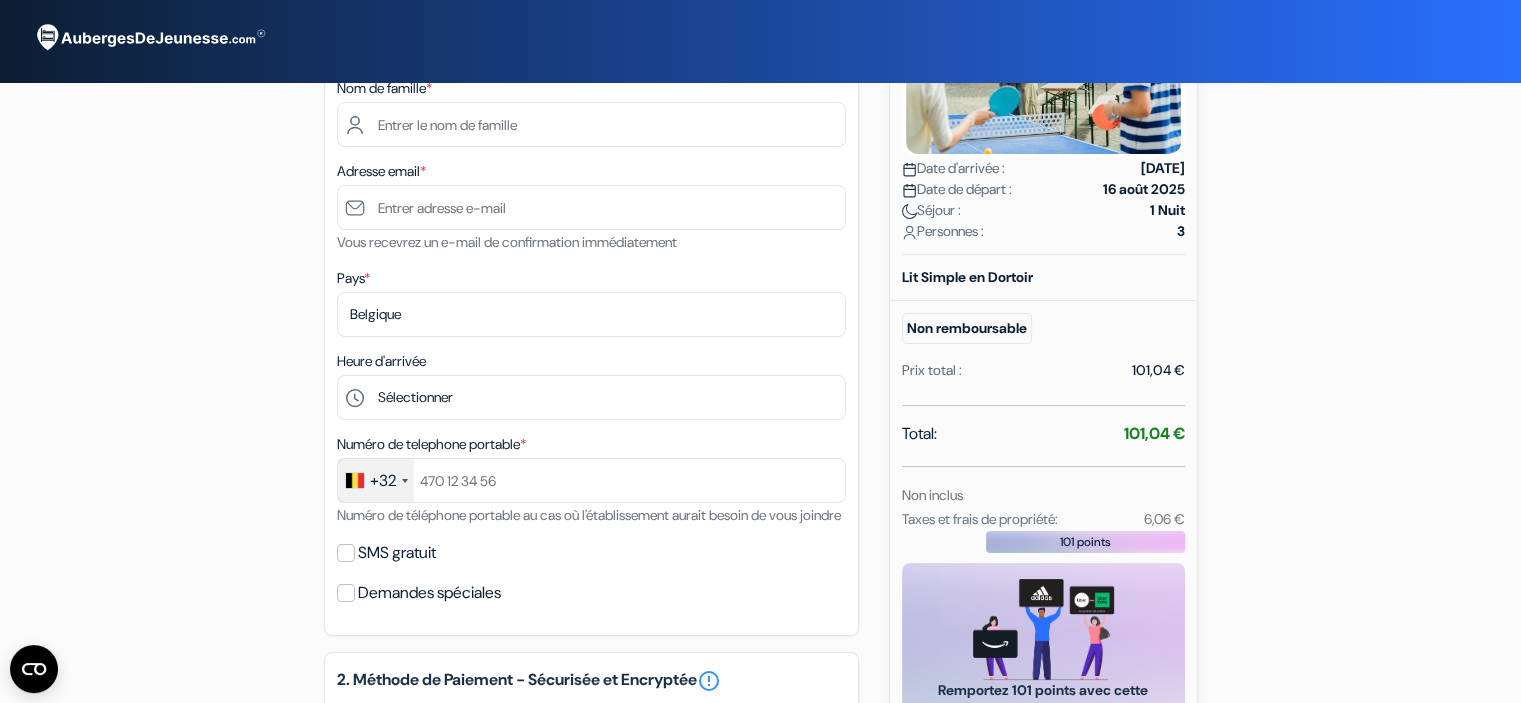 click on "+32" at bounding box center (376, 480) 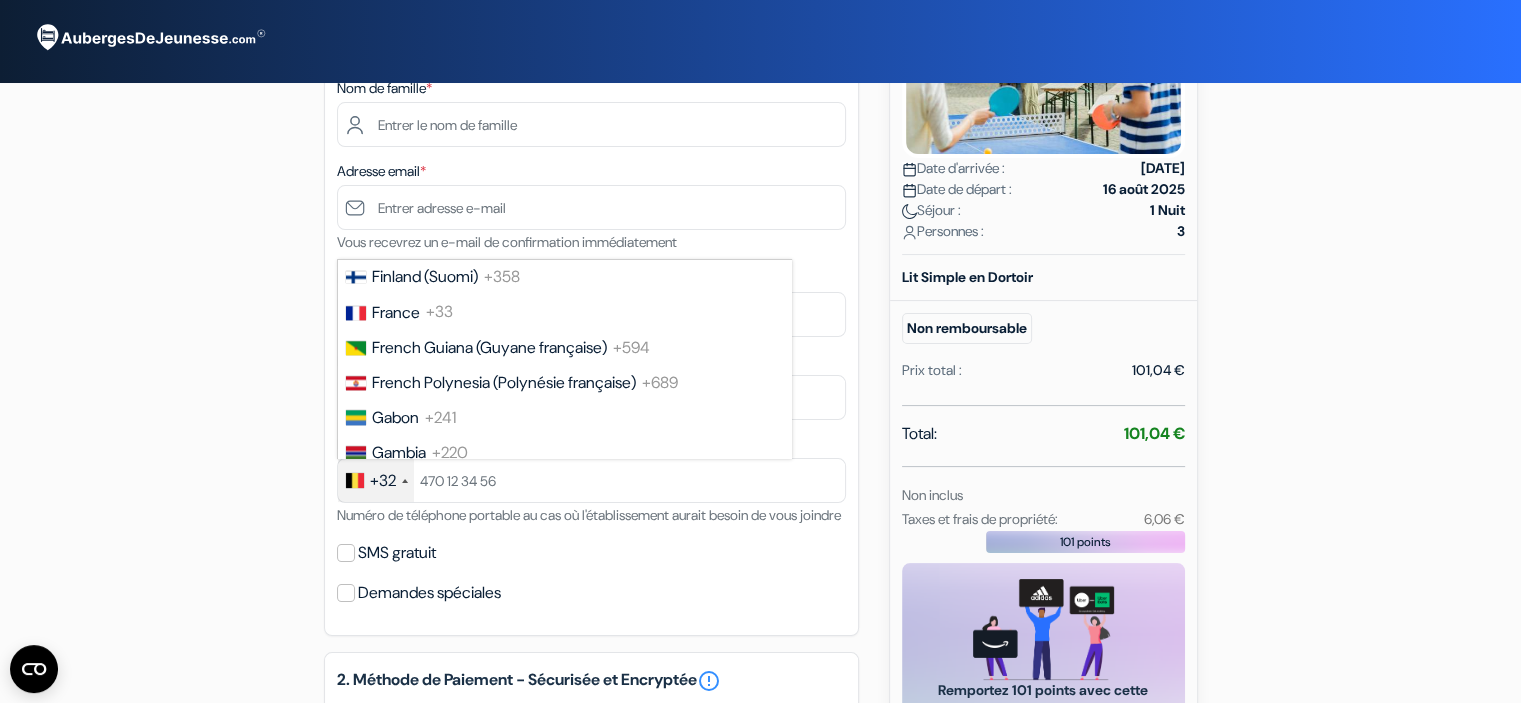 scroll, scrollTop: 2743, scrollLeft: 0, axis: vertical 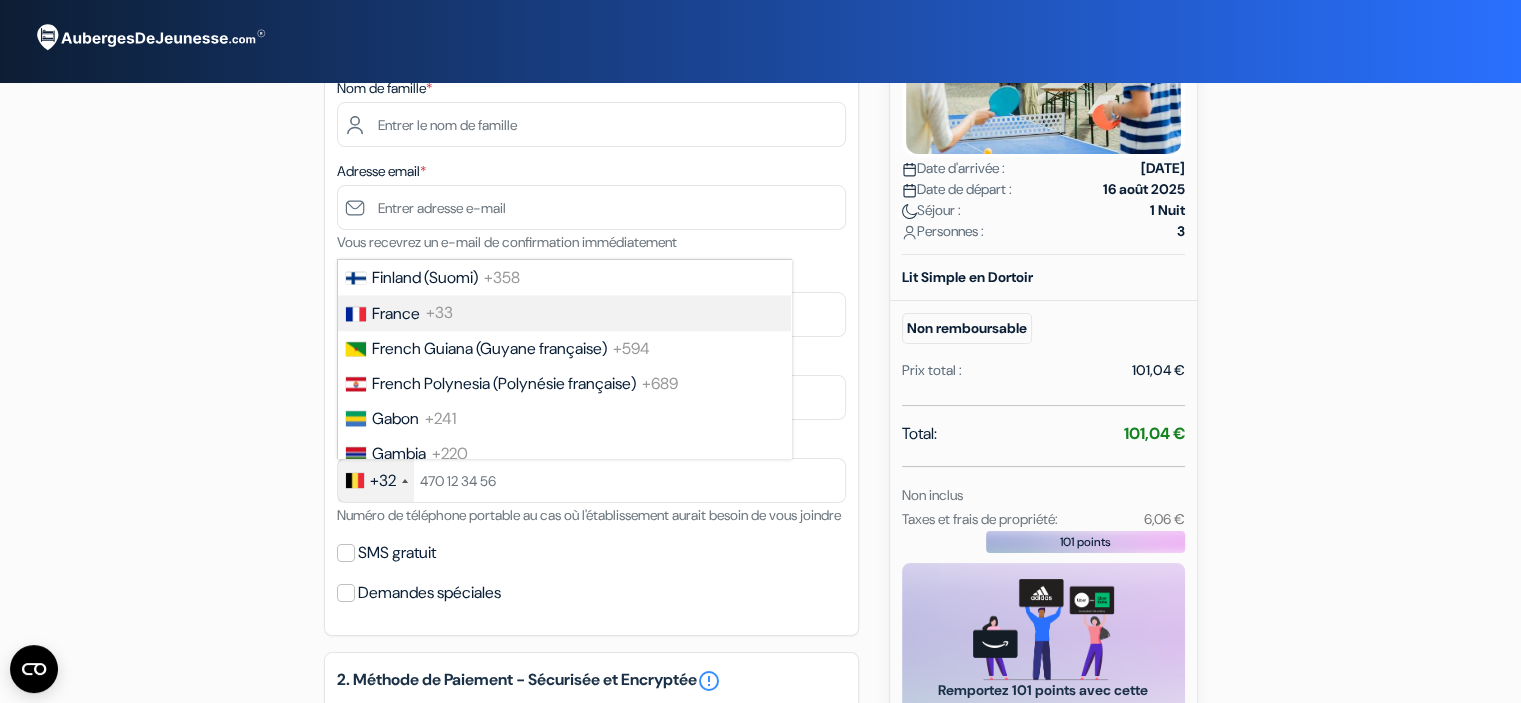 click on "+33" at bounding box center [439, 313] 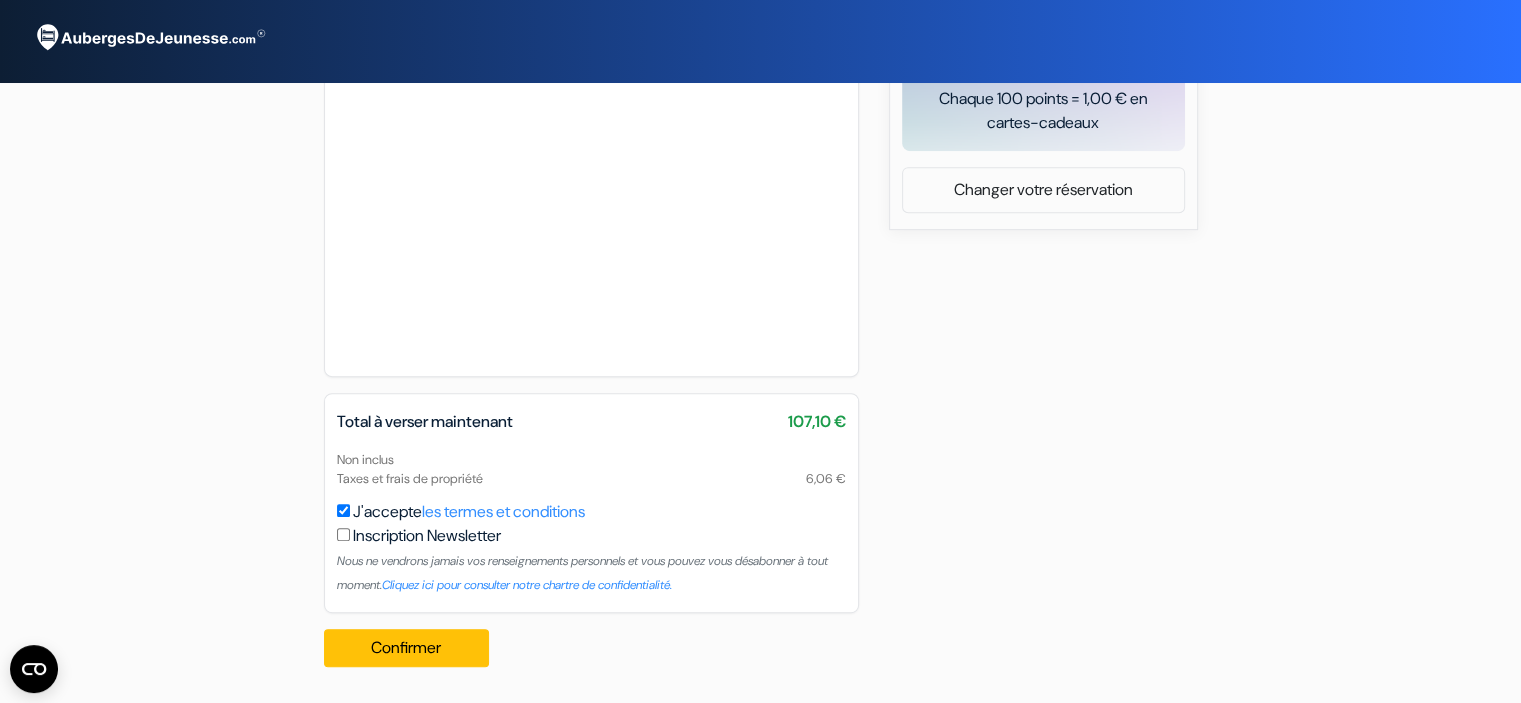 scroll, scrollTop: 909, scrollLeft: 0, axis: vertical 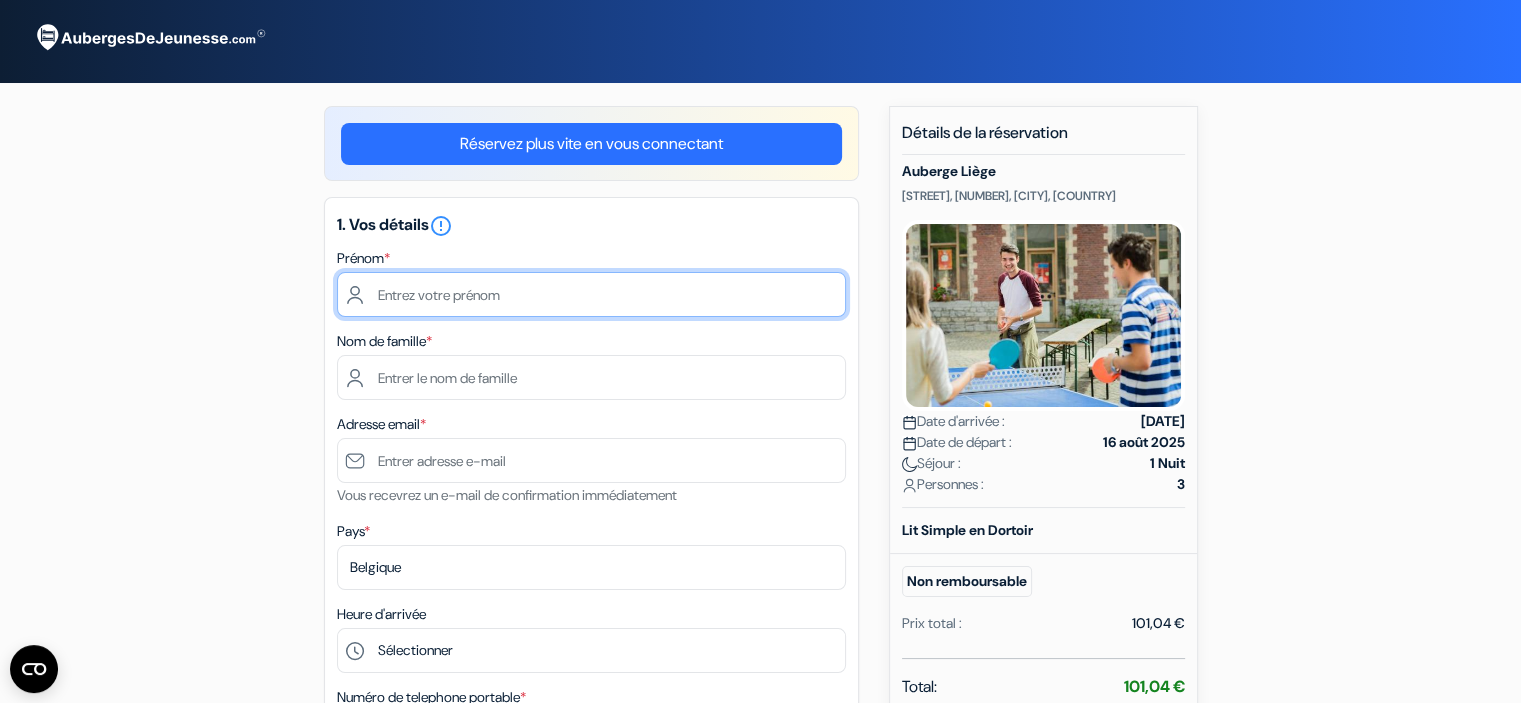 click at bounding box center [591, 294] 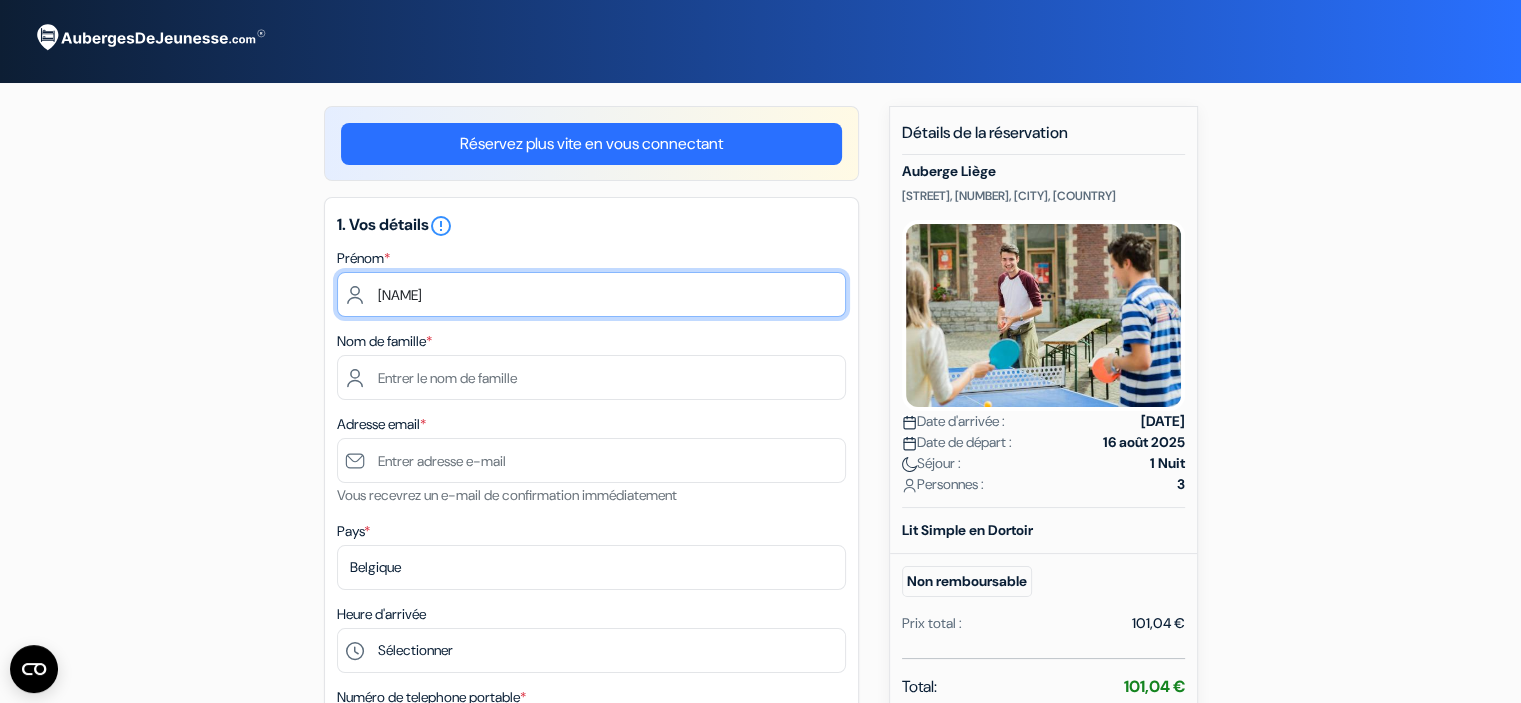 type on "[FIRST]" 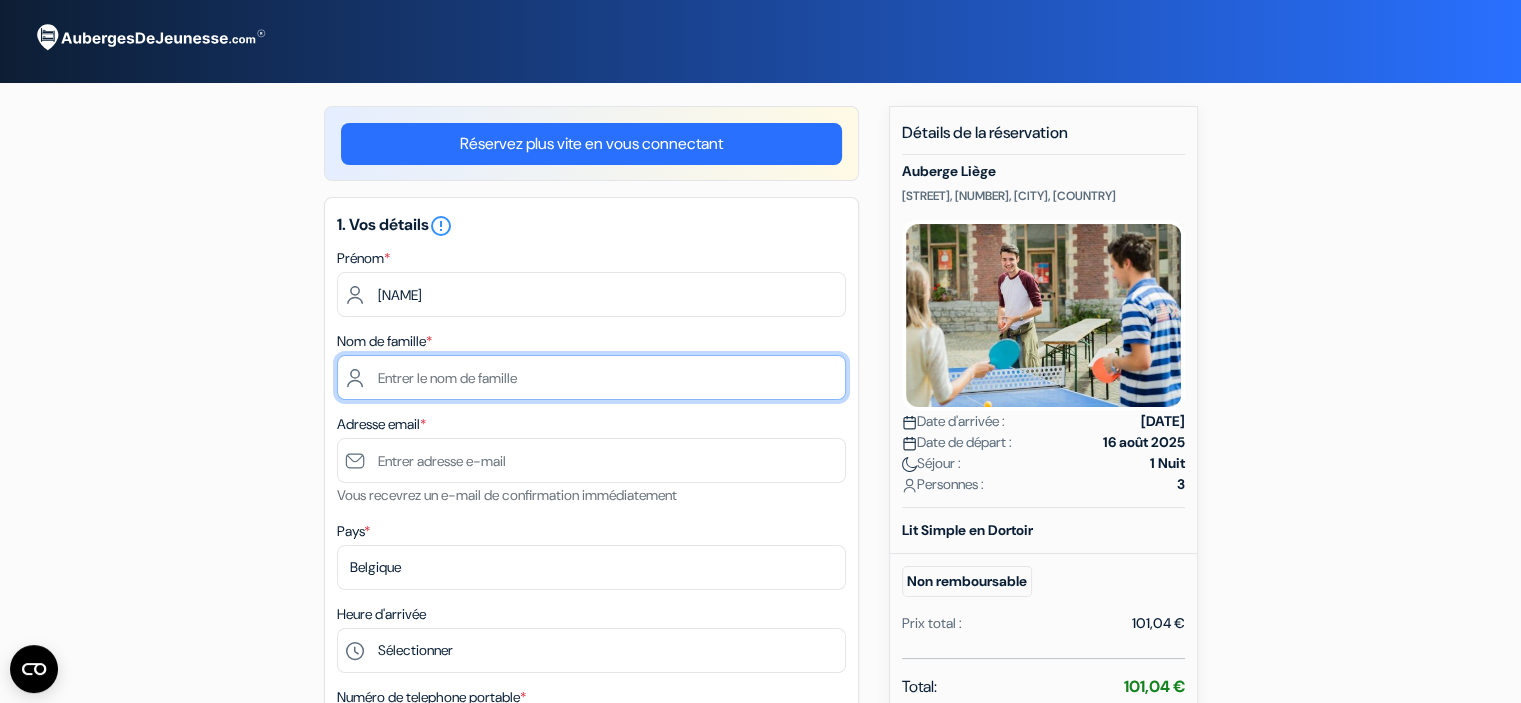 click at bounding box center (591, 377) 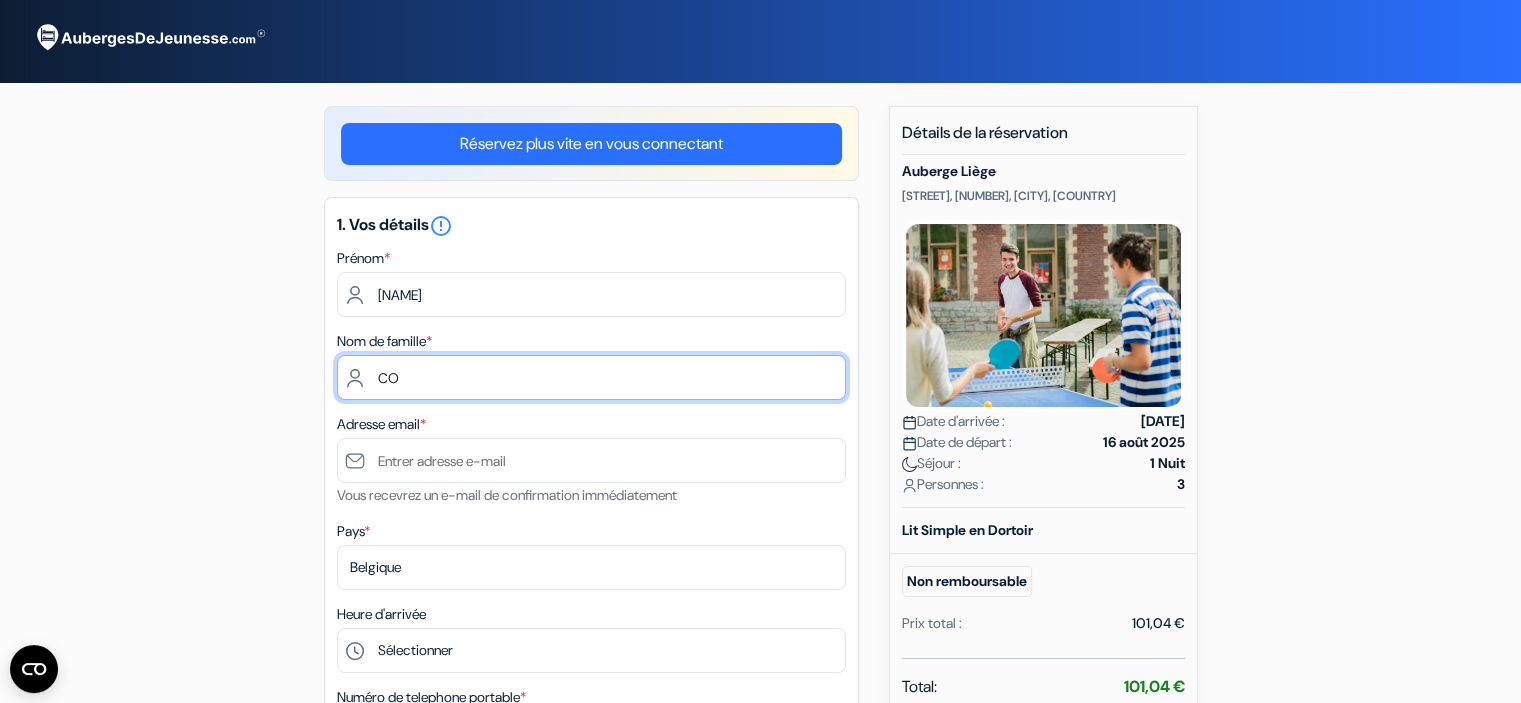 type on "[LAST]" 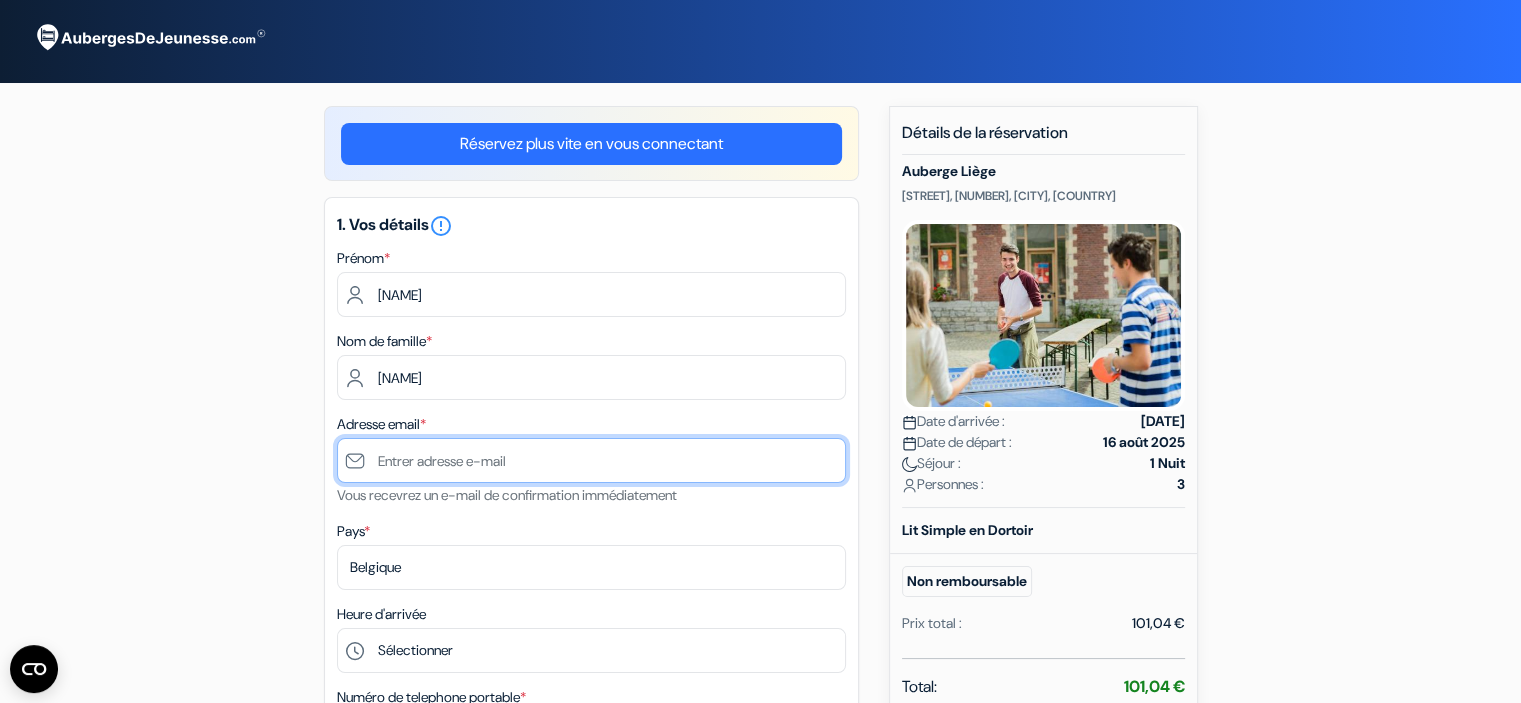 type on "[EMAIL]" 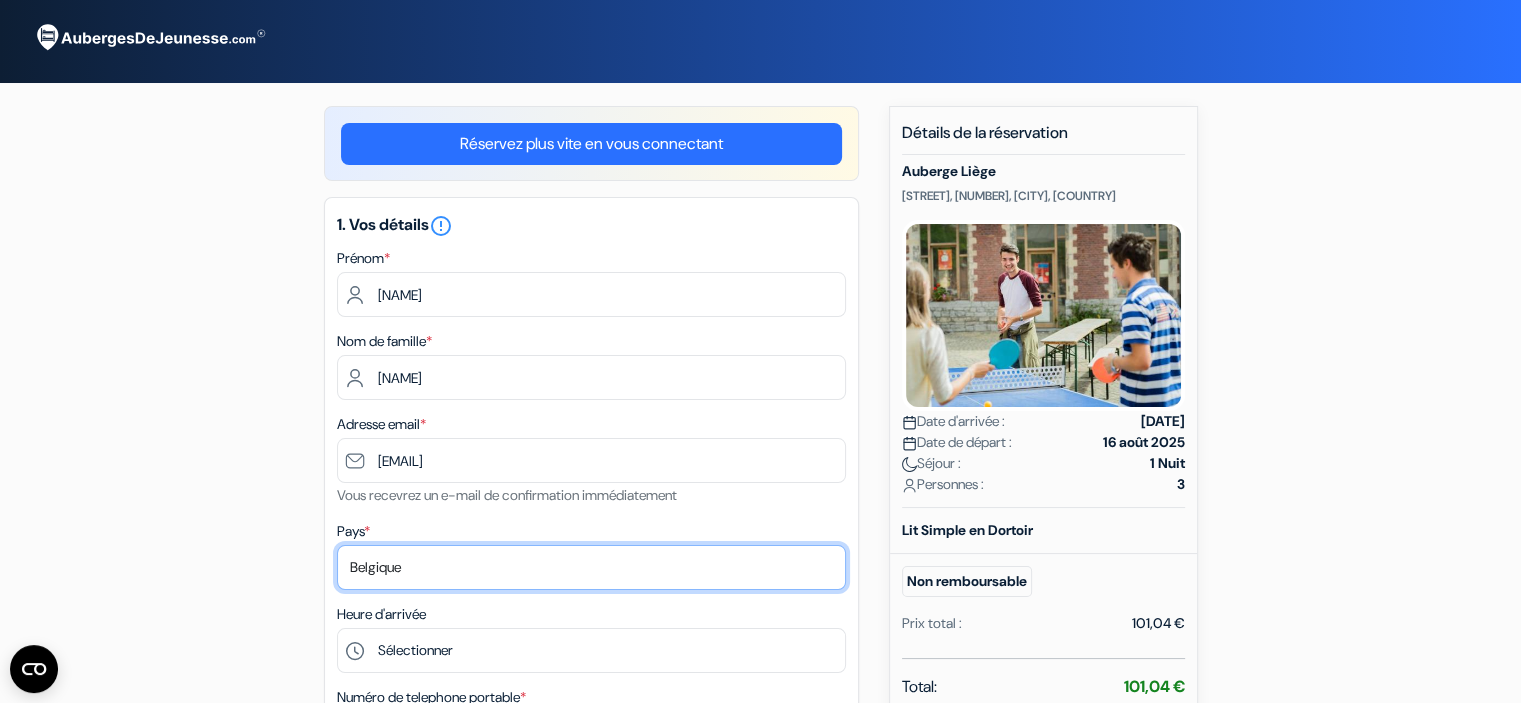 select on "fr" 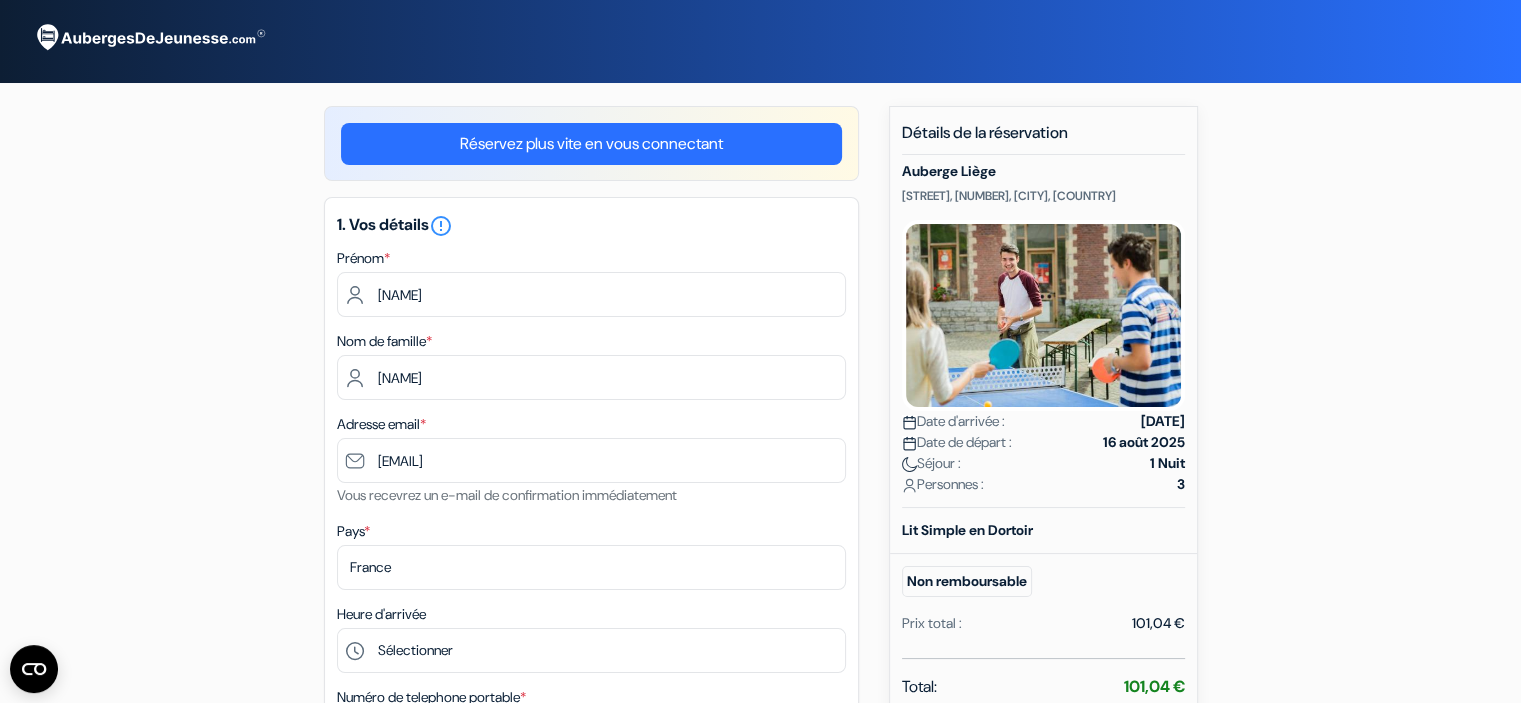 type on "+33651127578" 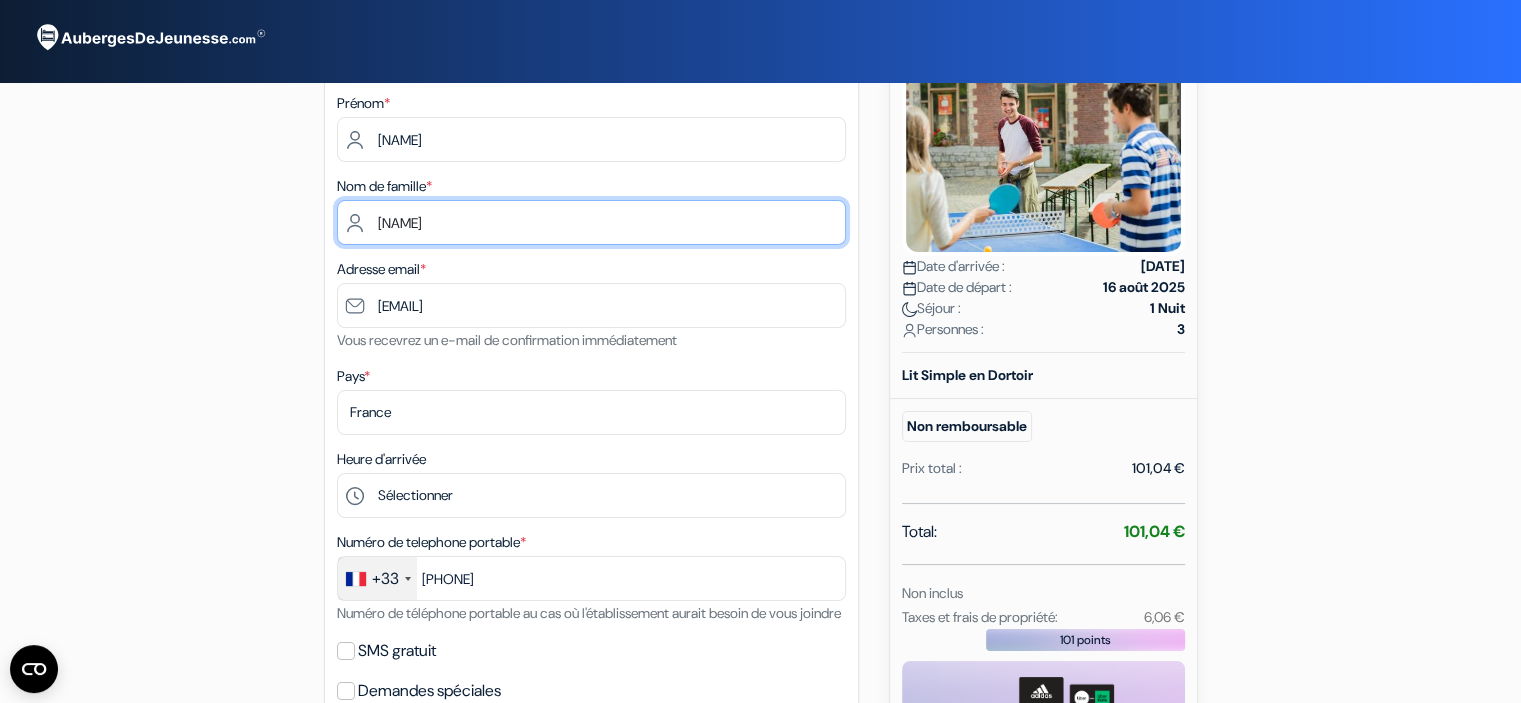 scroll, scrollTop: 188, scrollLeft: 0, axis: vertical 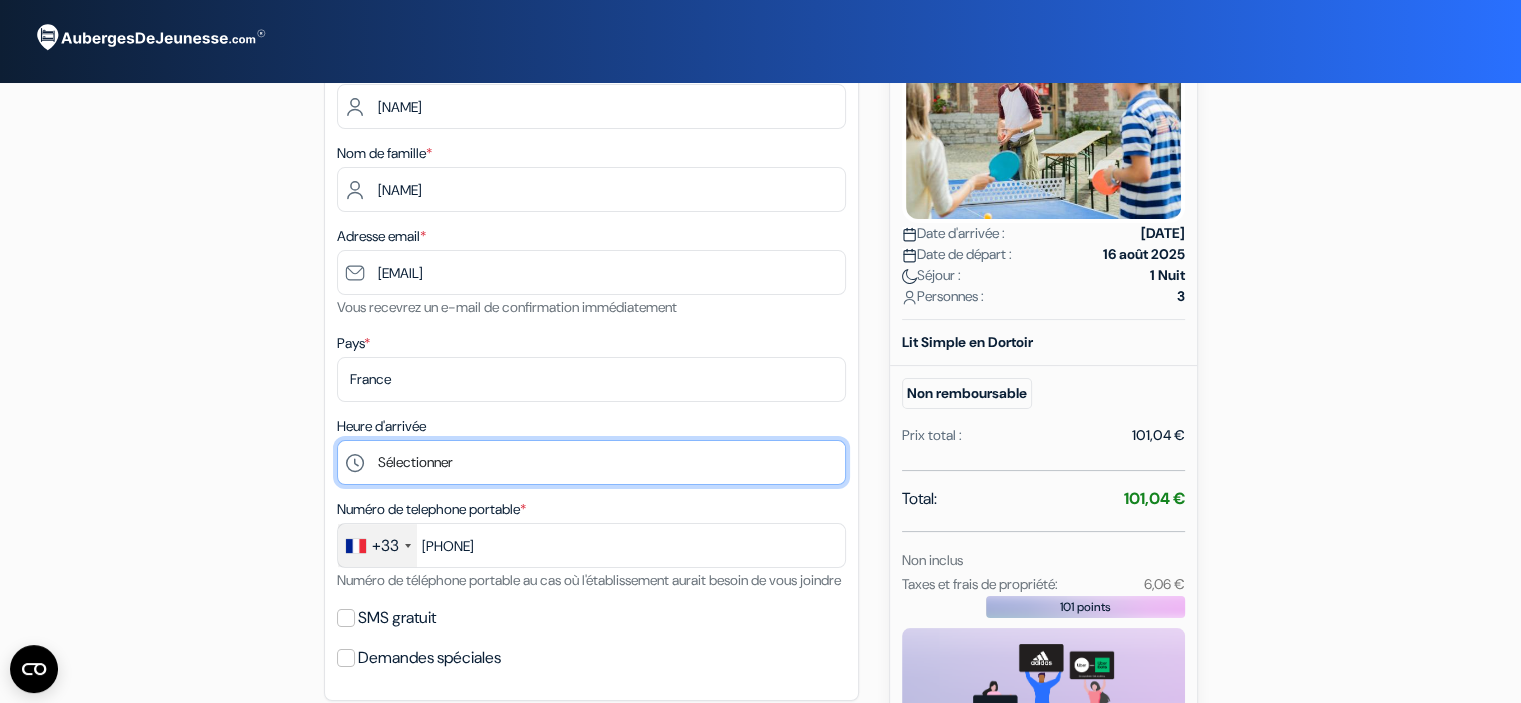 click on "Sélectionner
16:00
17:00
18:00
19:00
20:00
21:00
22:00" at bounding box center [591, 462] 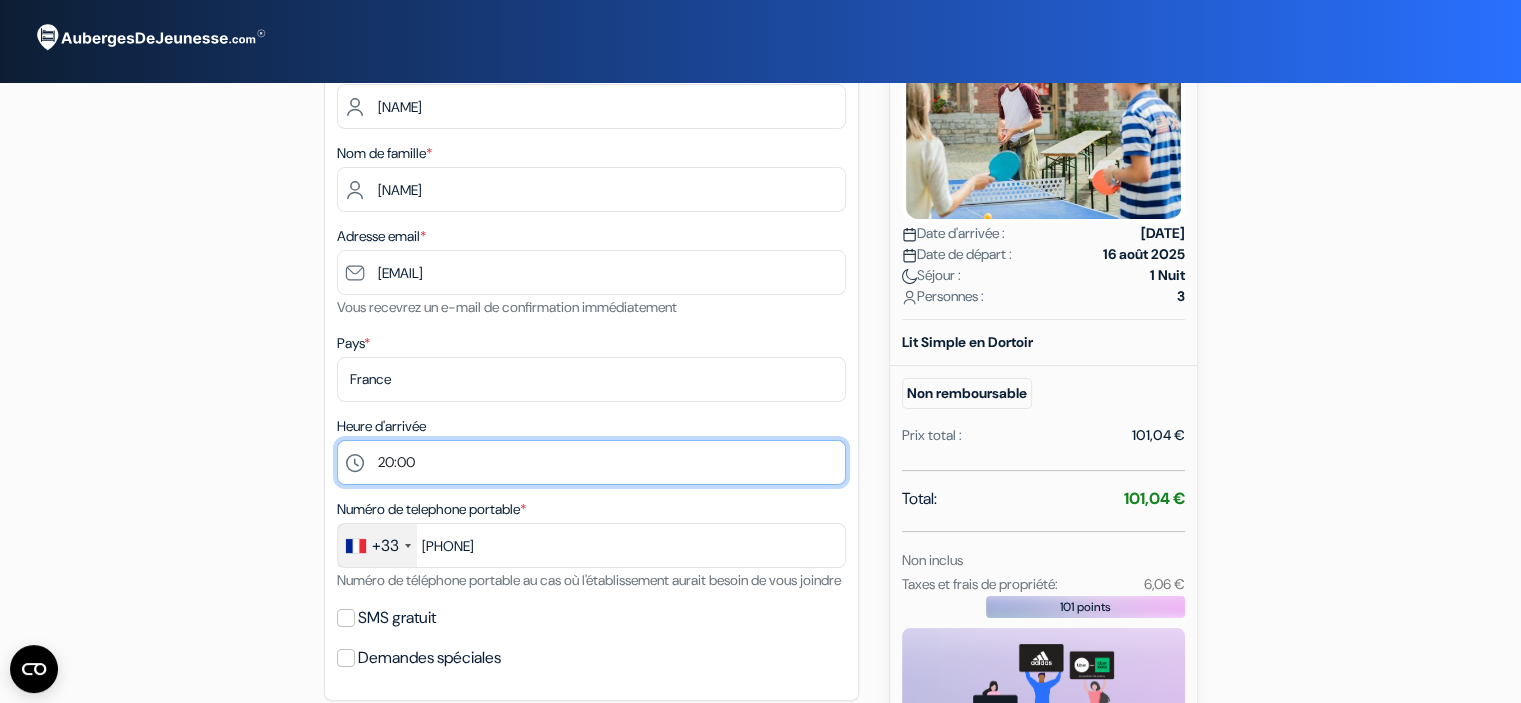 click on "Sélectionner
16:00
17:00
18:00
19:00
20:00
21:00
22:00" at bounding box center [591, 462] 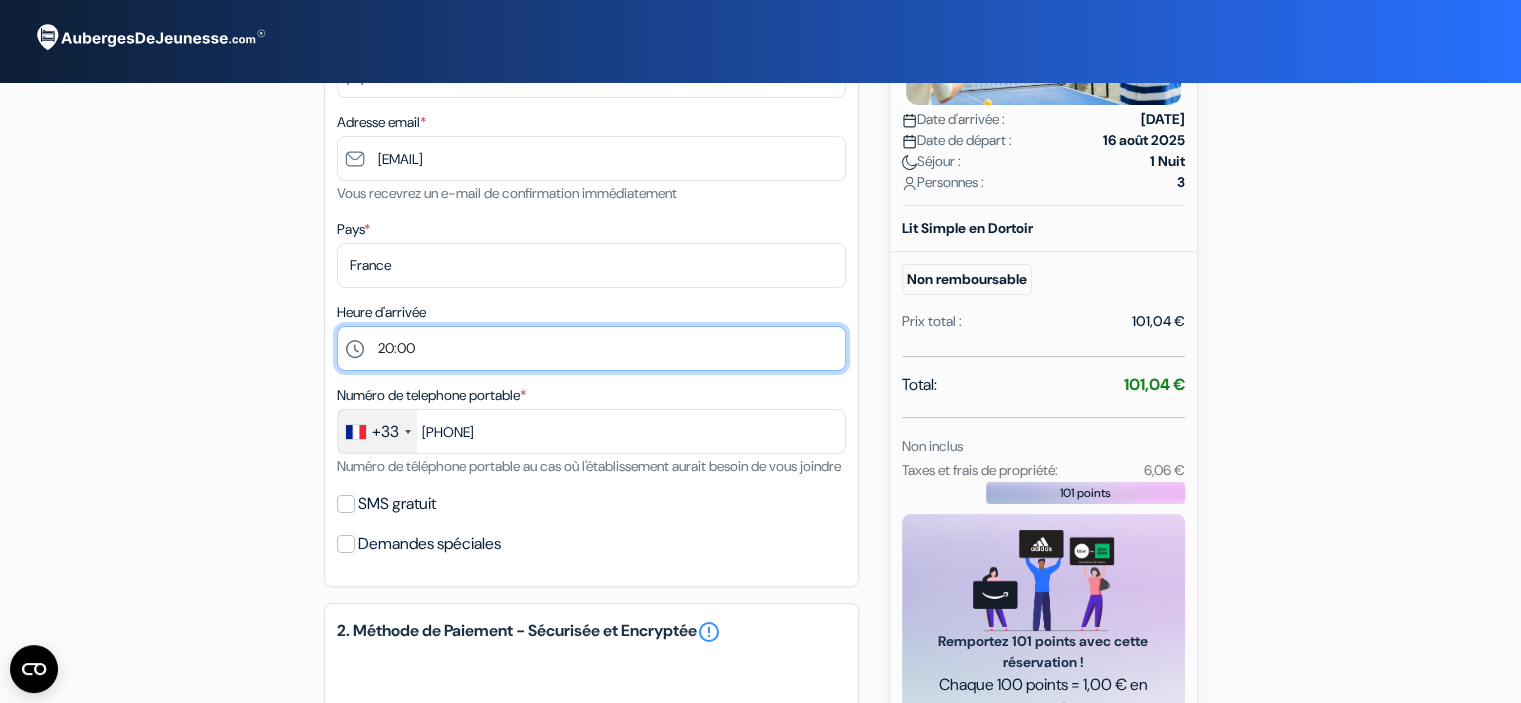 scroll, scrollTop: 304, scrollLeft: 0, axis: vertical 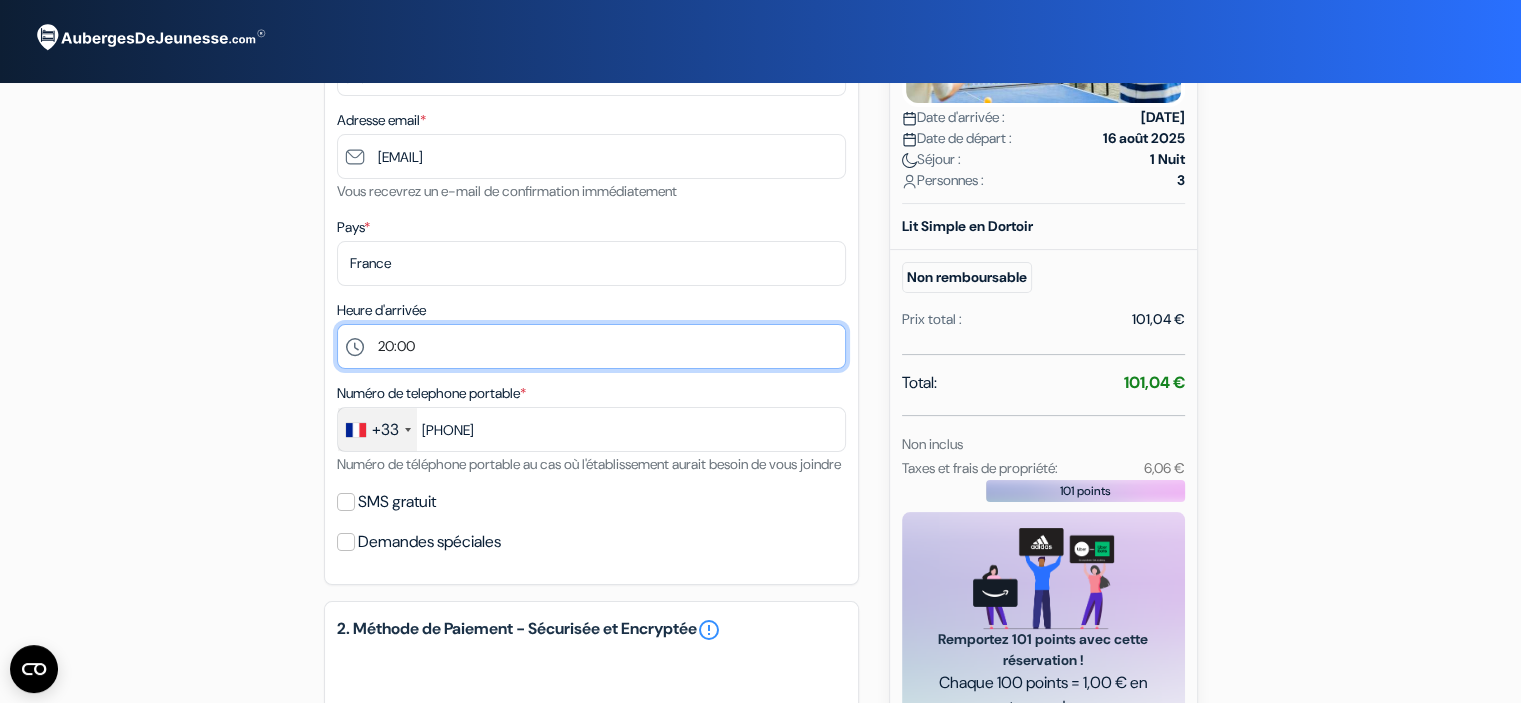 click on "Sélectionner
16:00
17:00
18:00
19:00
20:00
21:00
22:00" at bounding box center (591, 346) 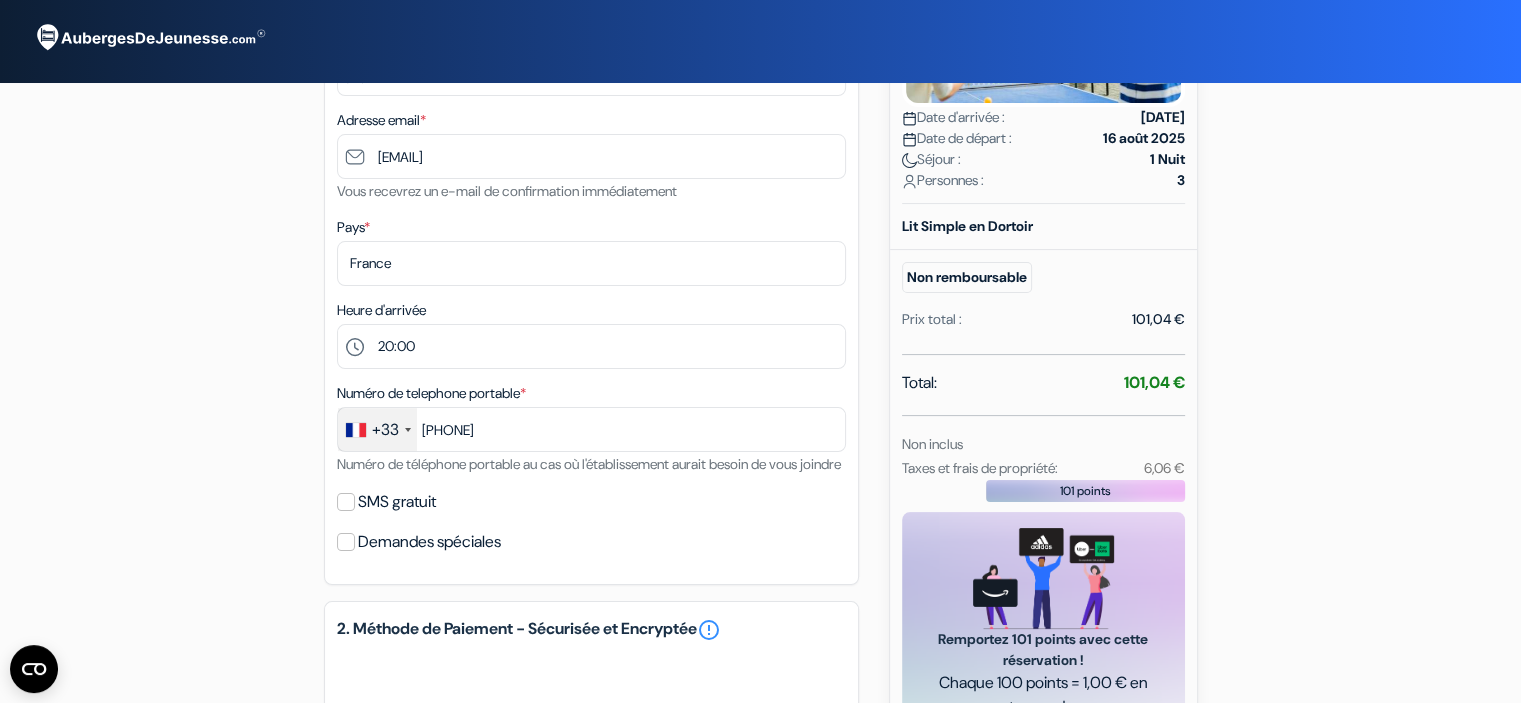 click on "SMS gratuit" at bounding box center (397, 502) 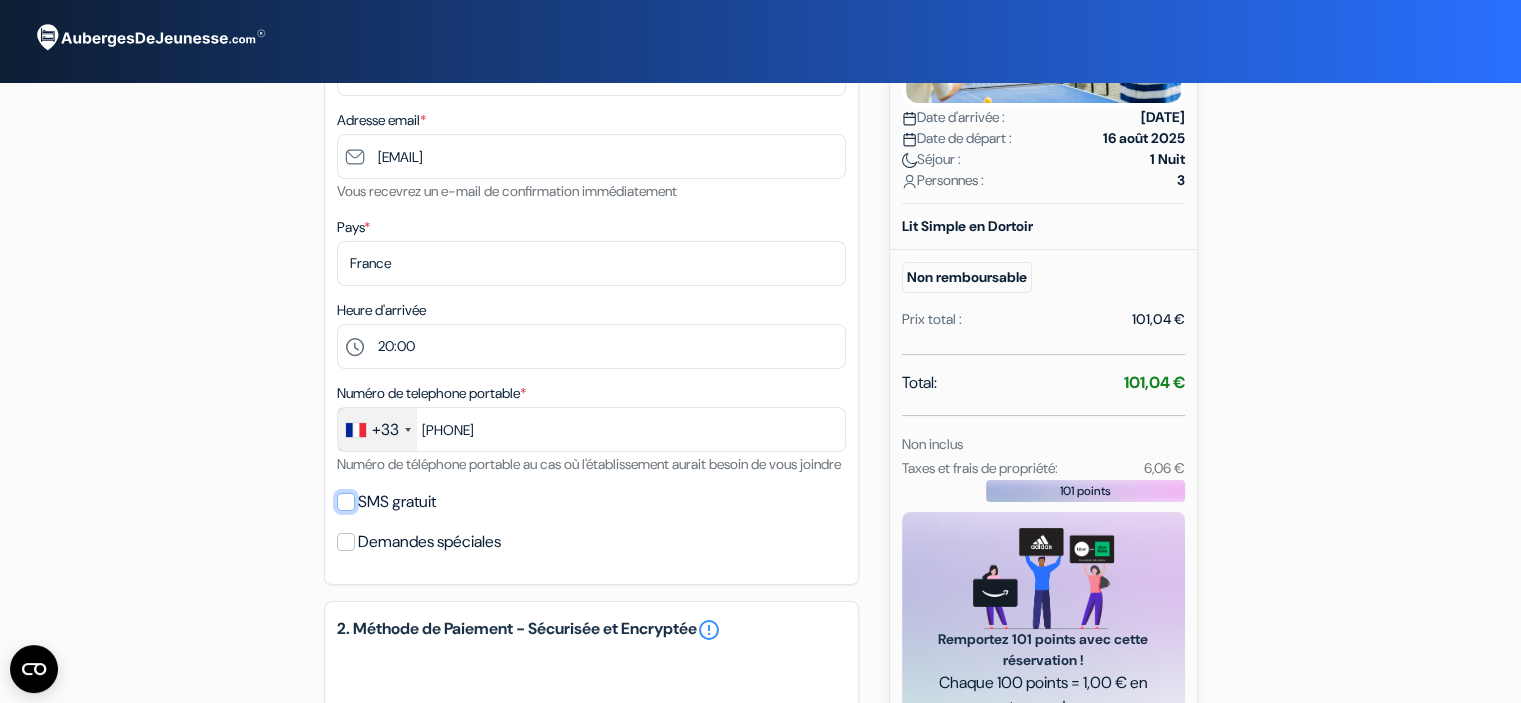 click on "SMS gratuit" at bounding box center (346, 502) 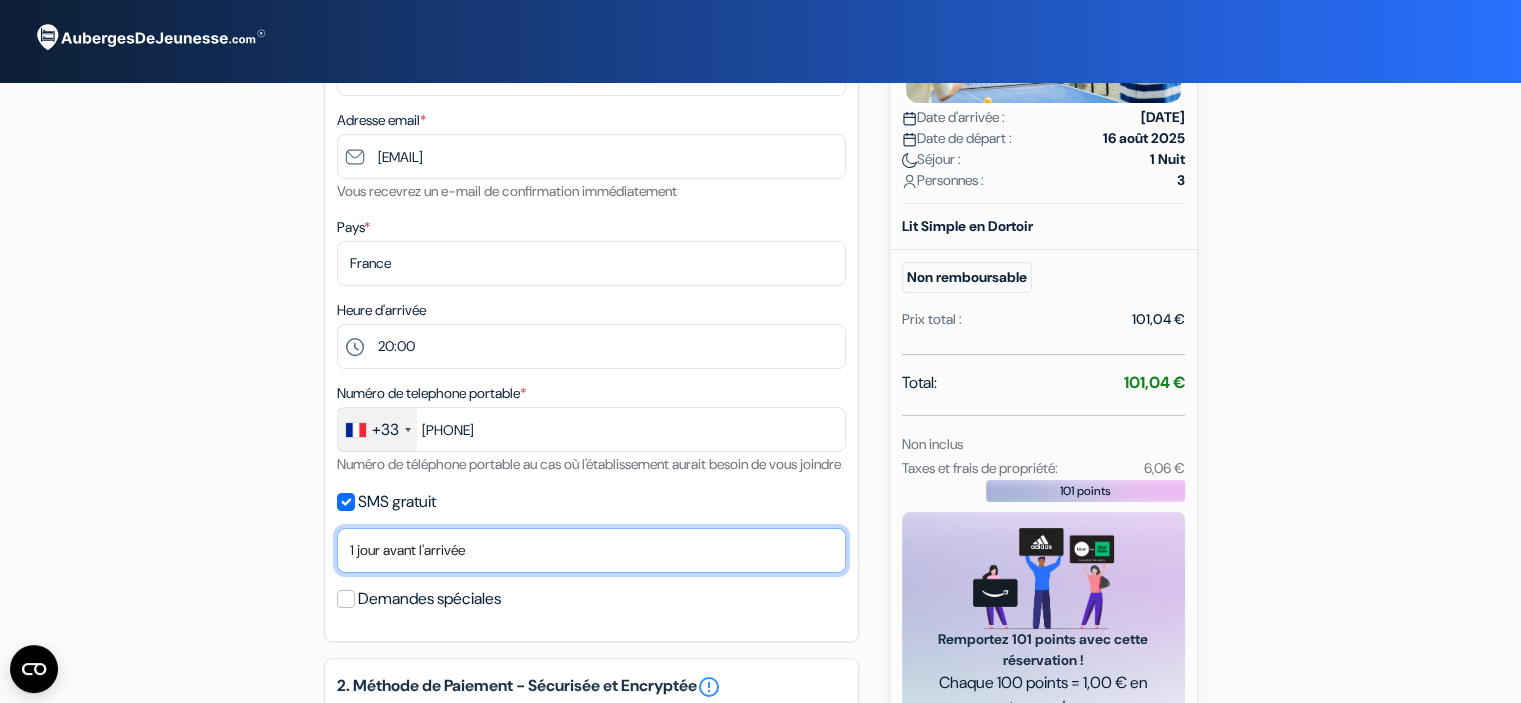 click on "Non merci
Maintenant
Le jour de votre arrivée
1 jour avant l'arrivée
2 jours avant l'arrivée
3 jours avant l'arrivée
4 jours avant l'arrivée
5 jours avant l'arrivée
6 jours avant l'arrivée
1 semaine avant l'arrivée" at bounding box center [591, 550] 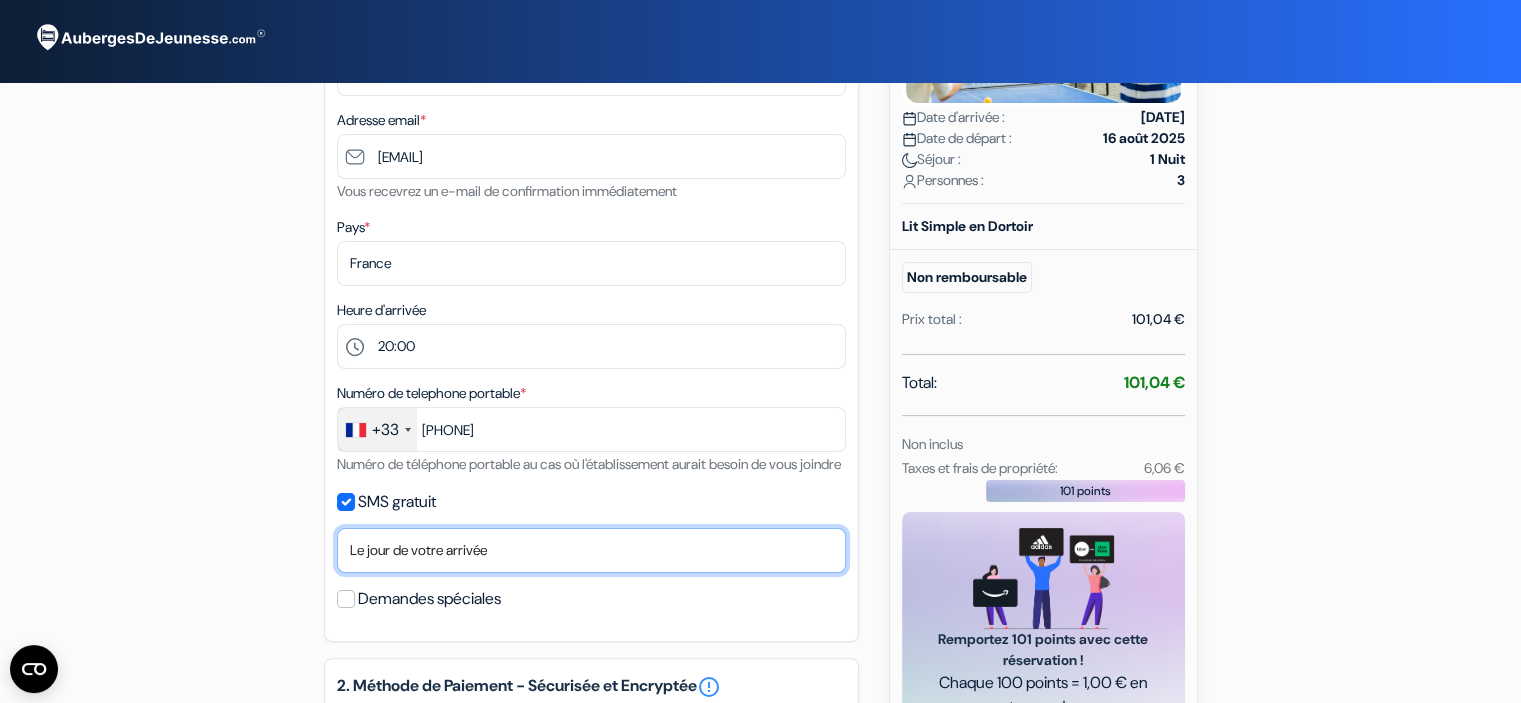 click on "Non merci
Maintenant
Le jour de votre arrivée
1 jour avant l'arrivée
2 jours avant l'arrivée
3 jours avant l'arrivée
4 jours avant l'arrivée
5 jours avant l'arrivée
6 jours avant l'arrivée
1 semaine avant l'arrivée" at bounding box center [591, 550] 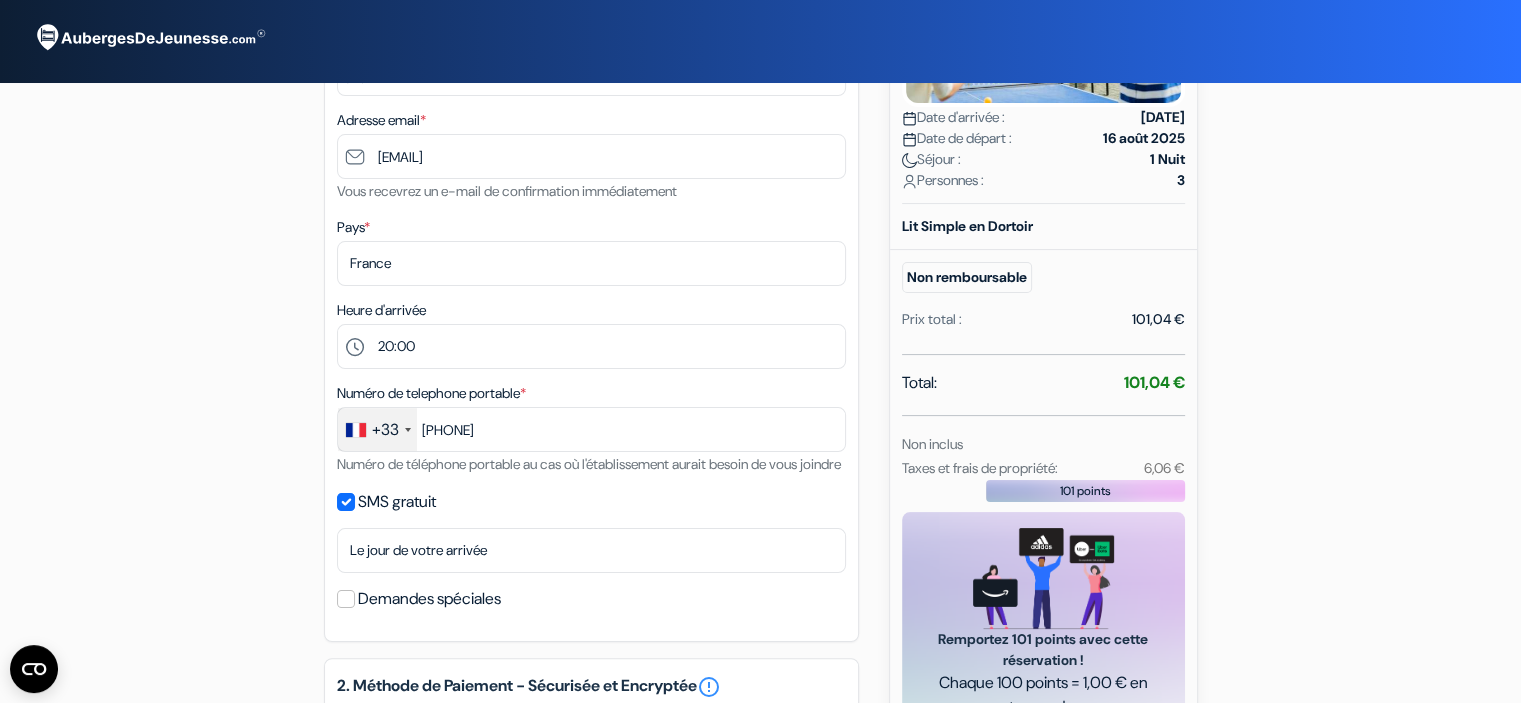 click on "Demandes spéciales" at bounding box center (429, 599) 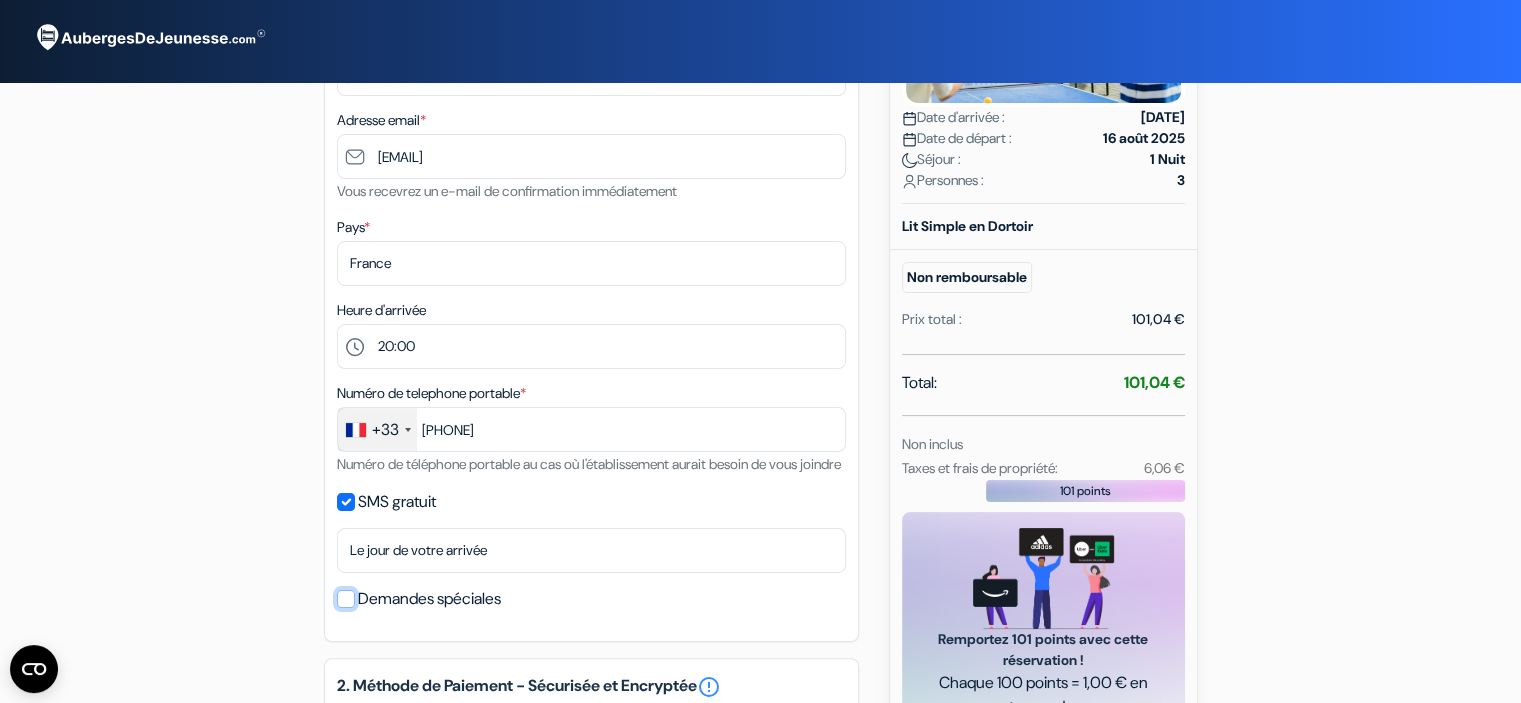 click on "Demandes spéciales" at bounding box center [346, 599] 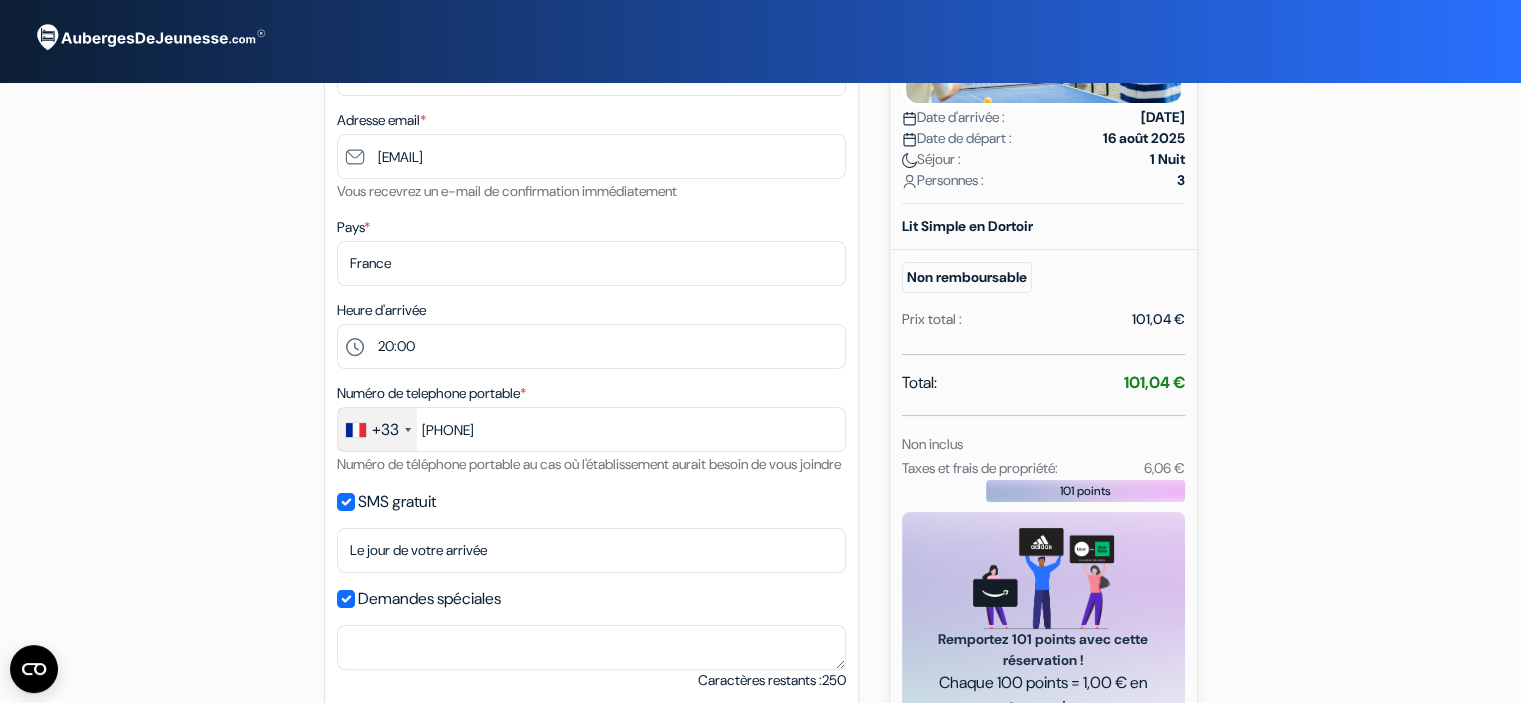 click on "Demandes spéciales" at bounding box center [429, 599] 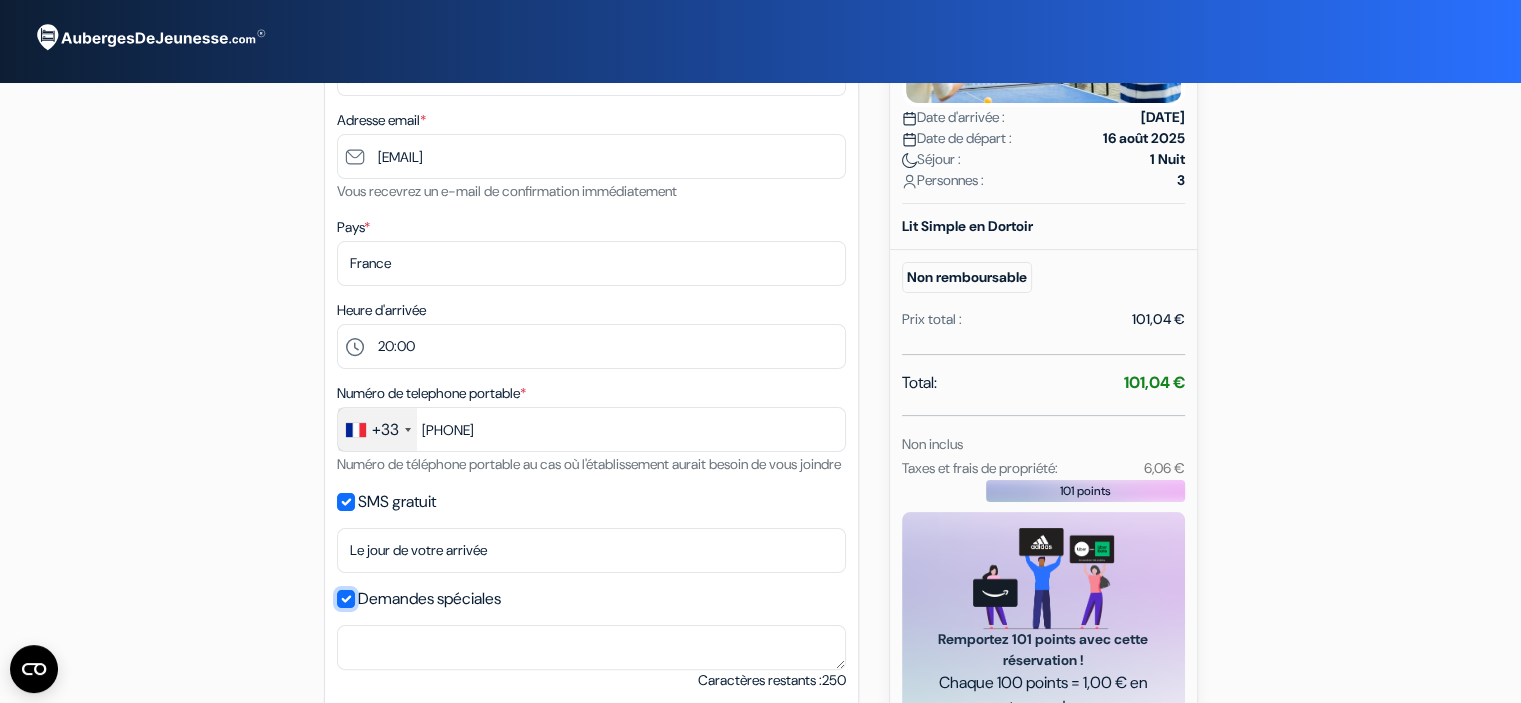 click on "Demandes spéciales" at bounding box center [346, 599] 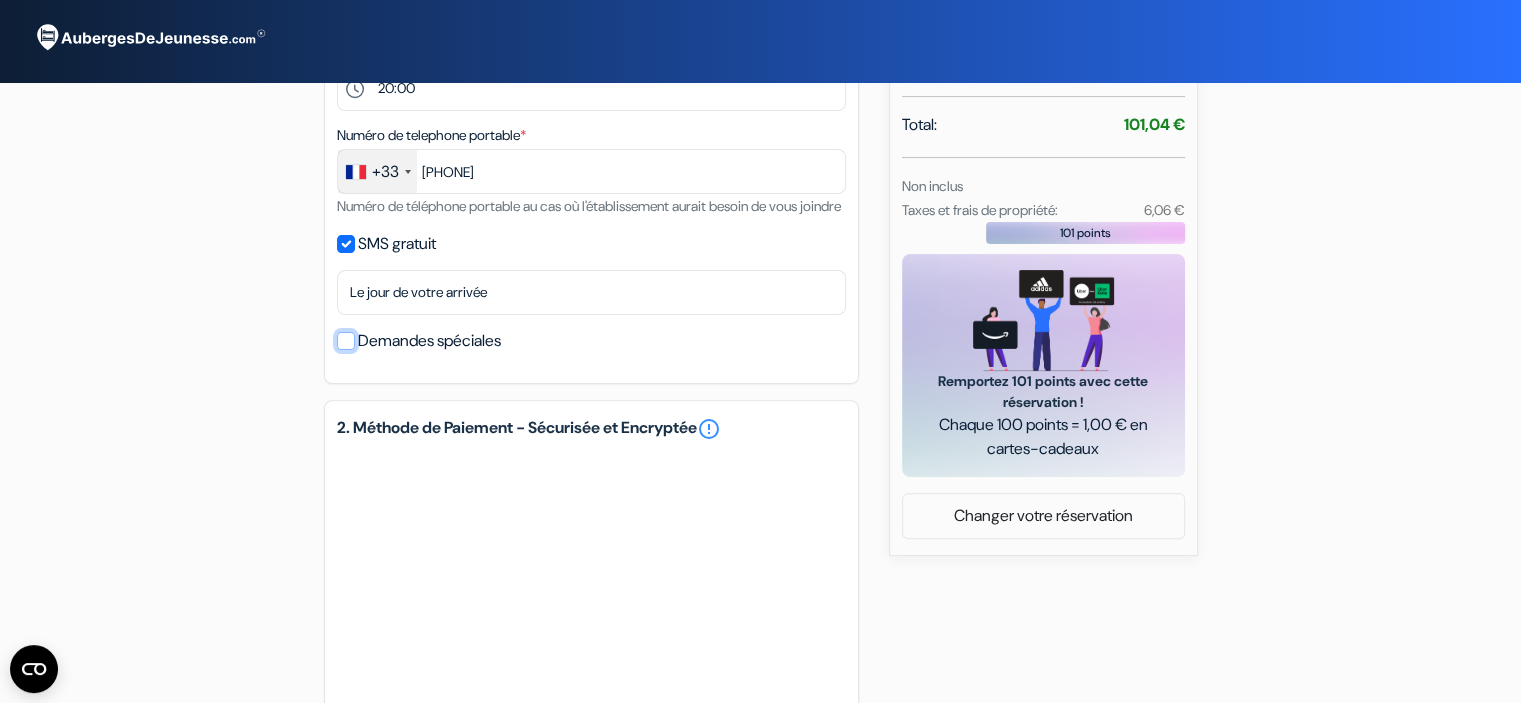 scroll, scrollTop: 632, scrollLeft: 0, axis: vertical 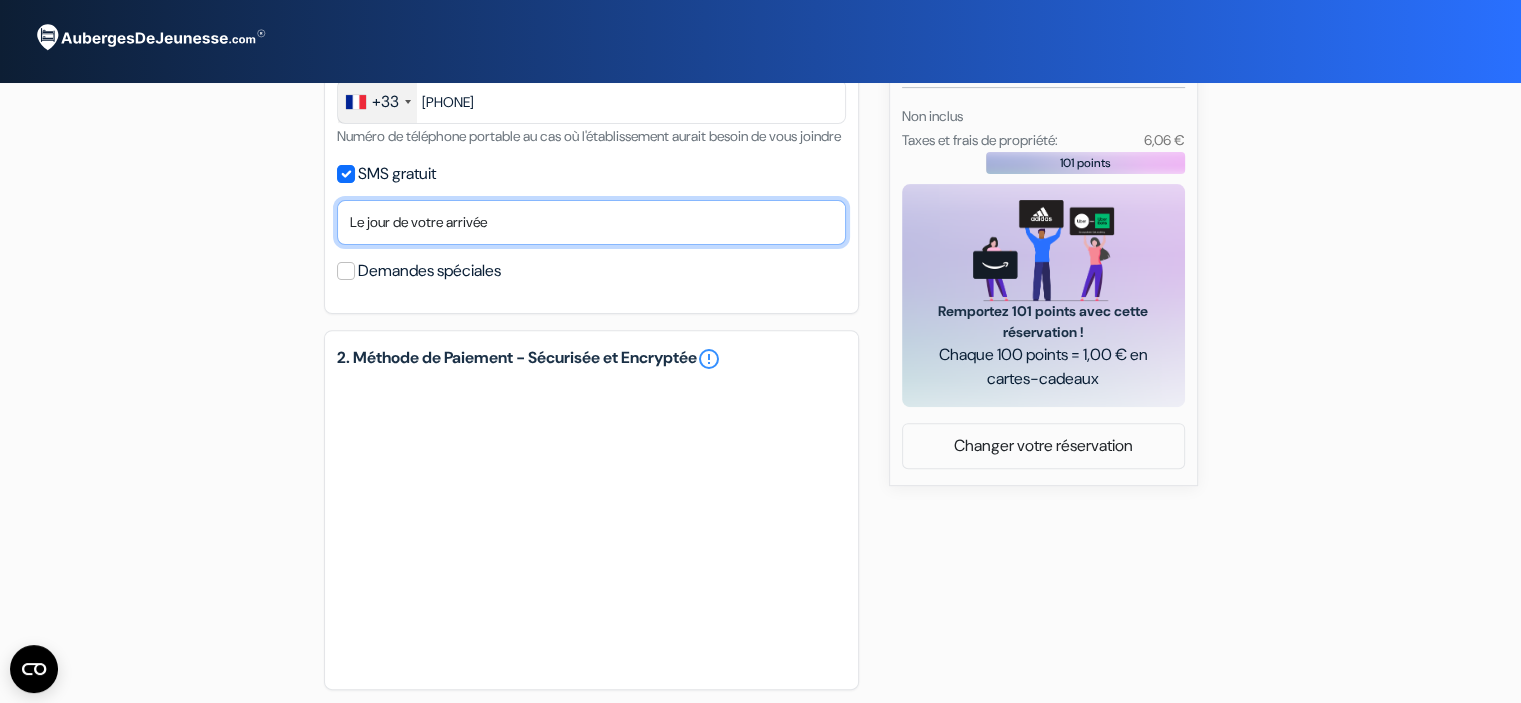 click on "Non merci
Maintenant
Le jour de votre arrivée
1 jour avant l'arrivée
2 jours avant l'arrivée
3 jours avant l'arrivée
4 jours avant l'arrivée
5 jours avant l'arrivée
6 jours avant l'arrivée
1 semaine avant l'arrivée" at bounding box center (591, 222) 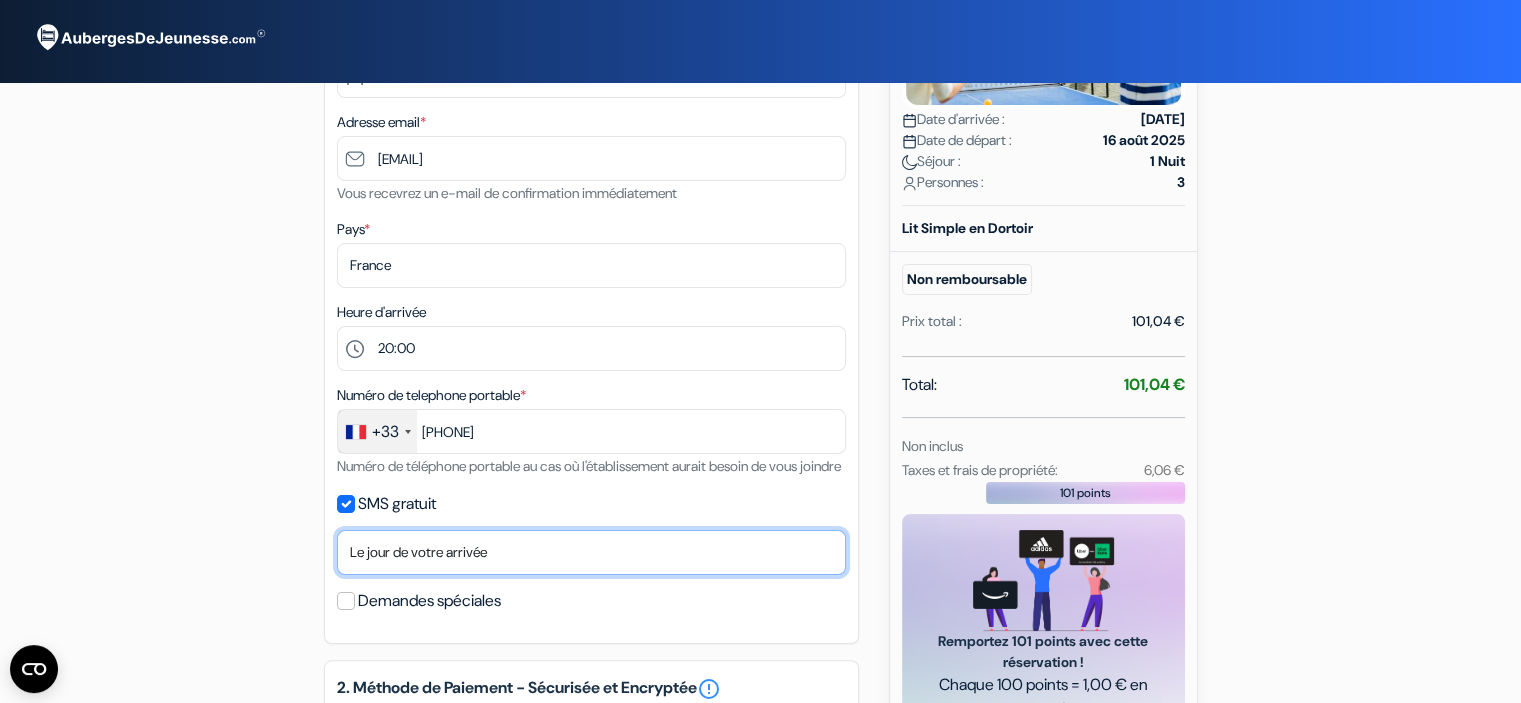 scroll, scrollTop: 281, scrollLeft: 0, axis: vertical 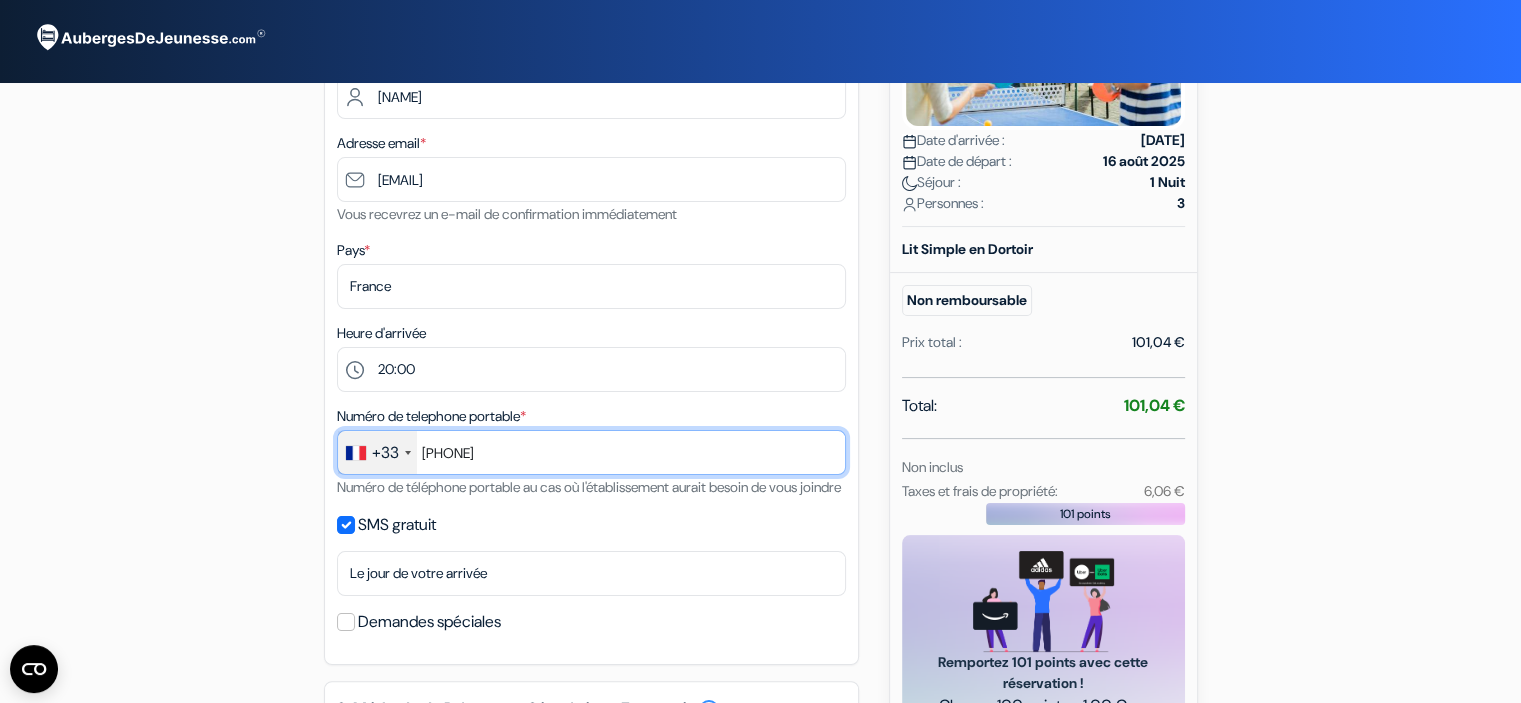 drag, startPoint x: 448, startPoint y: 463, endPoint x: 421, endPoint y: 458, distance: 27.45906 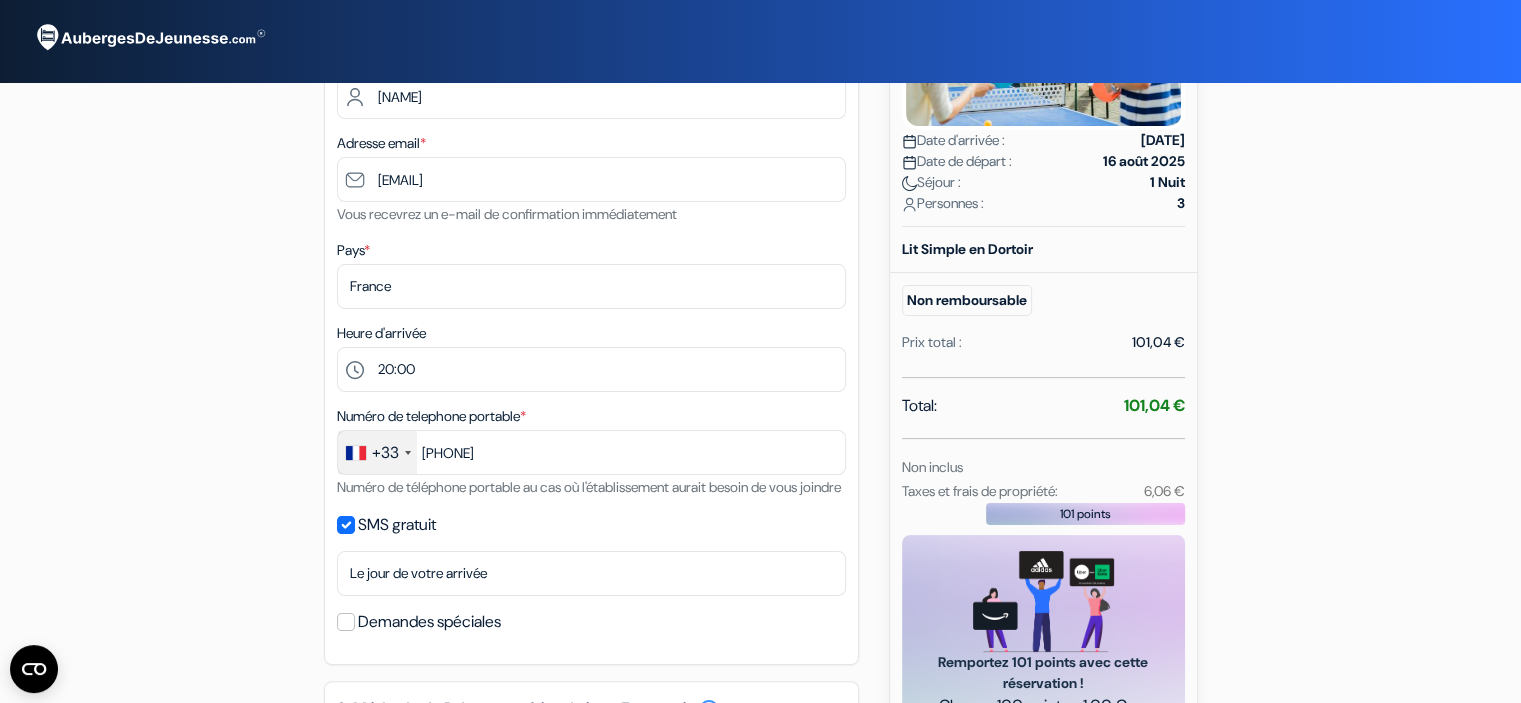 click on "Numéro de téléphone portable au cas où l'établissement aurait besoin de vous joindre" at bounding box center [589, 487] 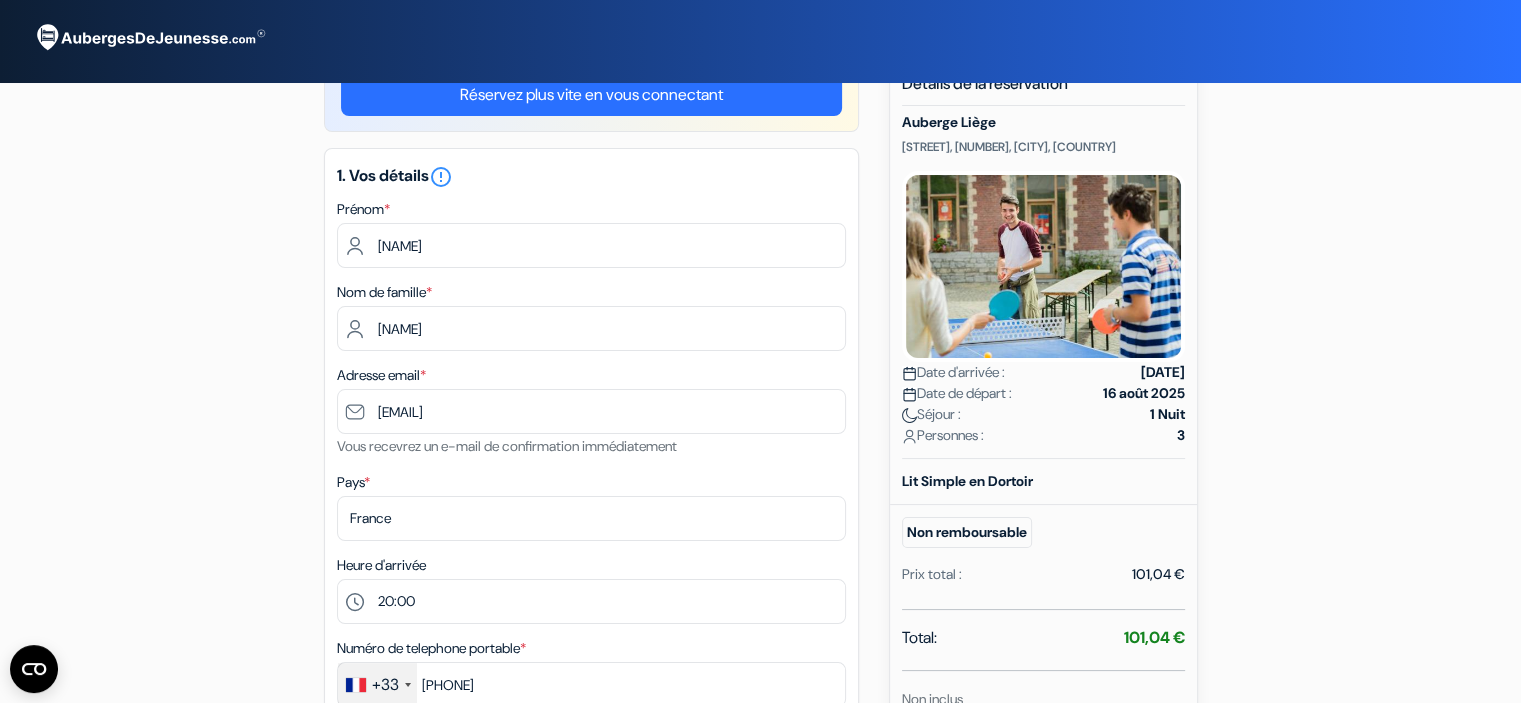 scroll, scrollTop: 36, scrollLeft: 0, axis: vertical 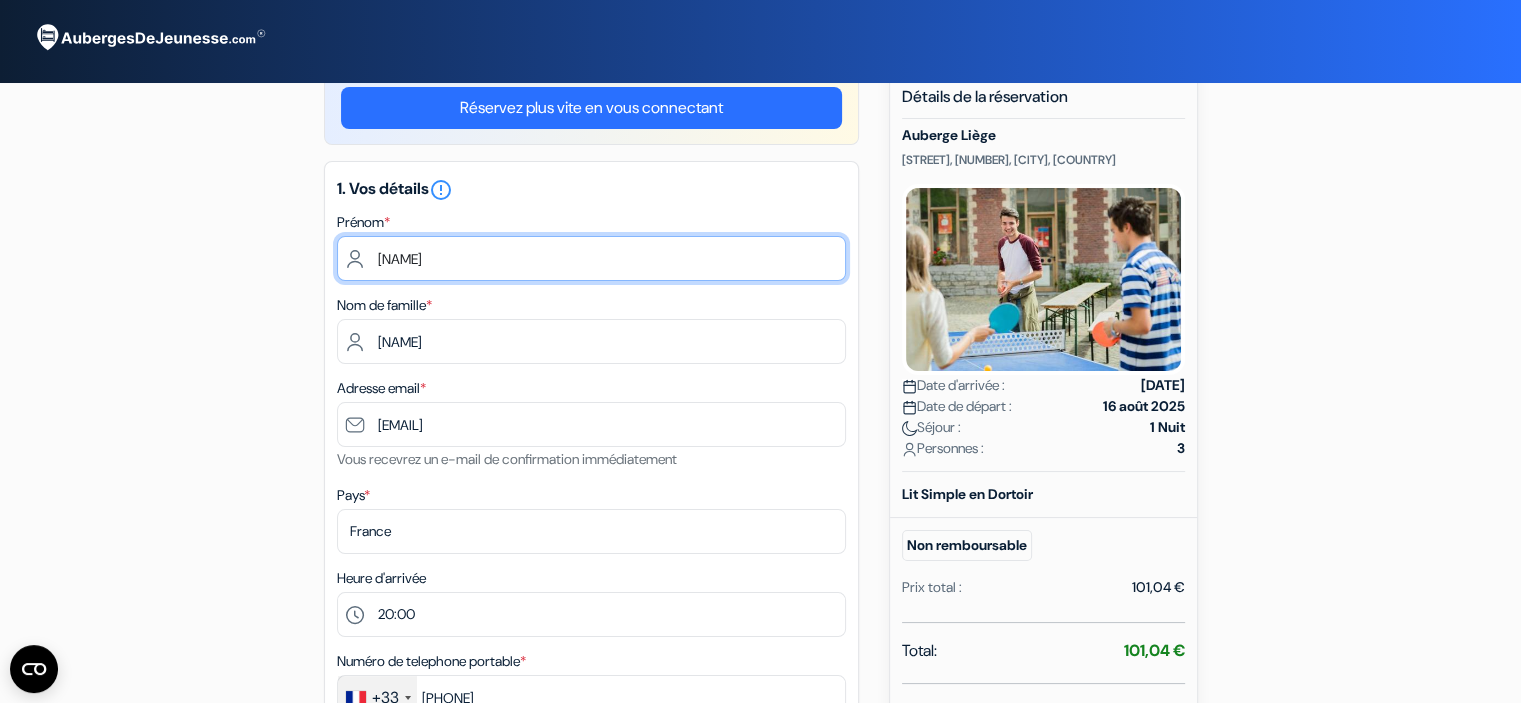click on "[FIRST]" at bounding box center (591, 258) 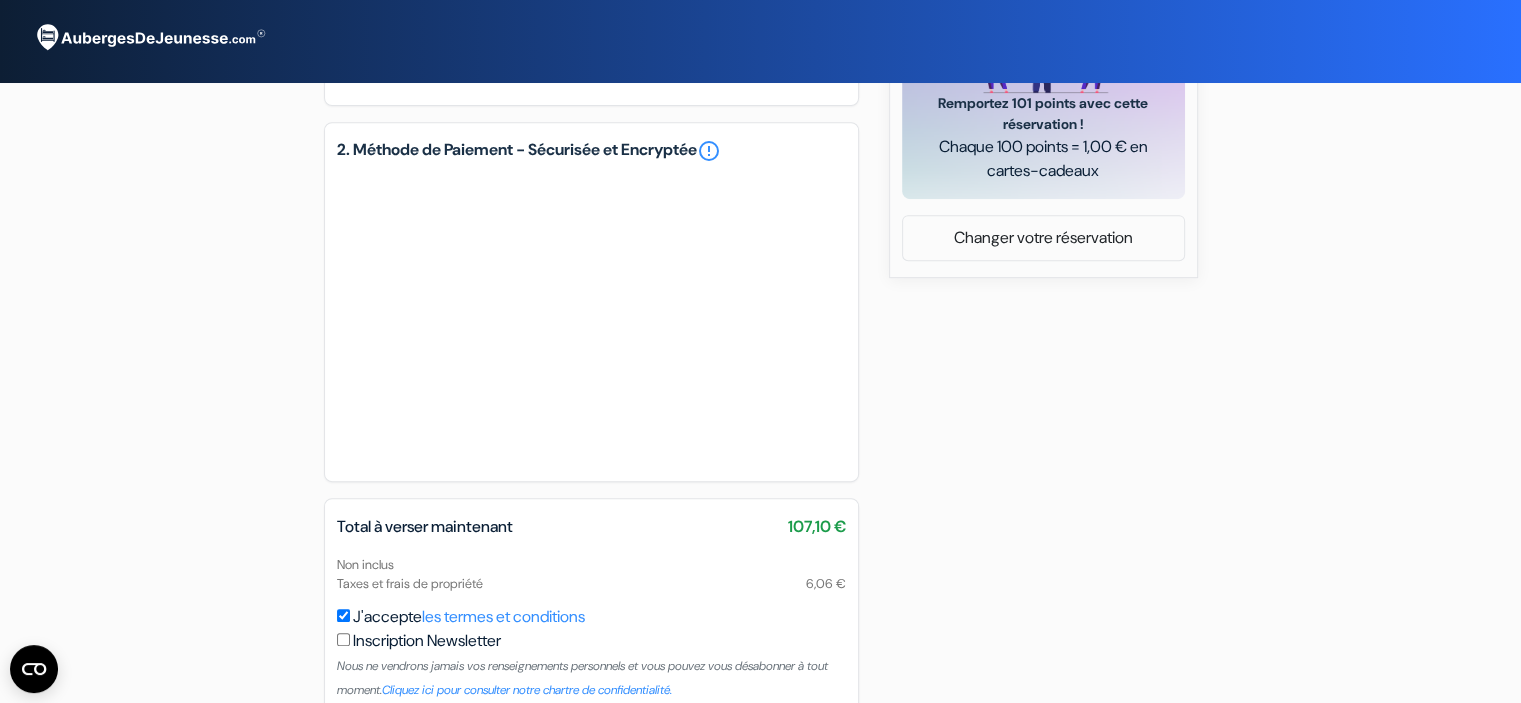 scroll, scrollTop: 969, scrollLeft: 0, axis: vertical 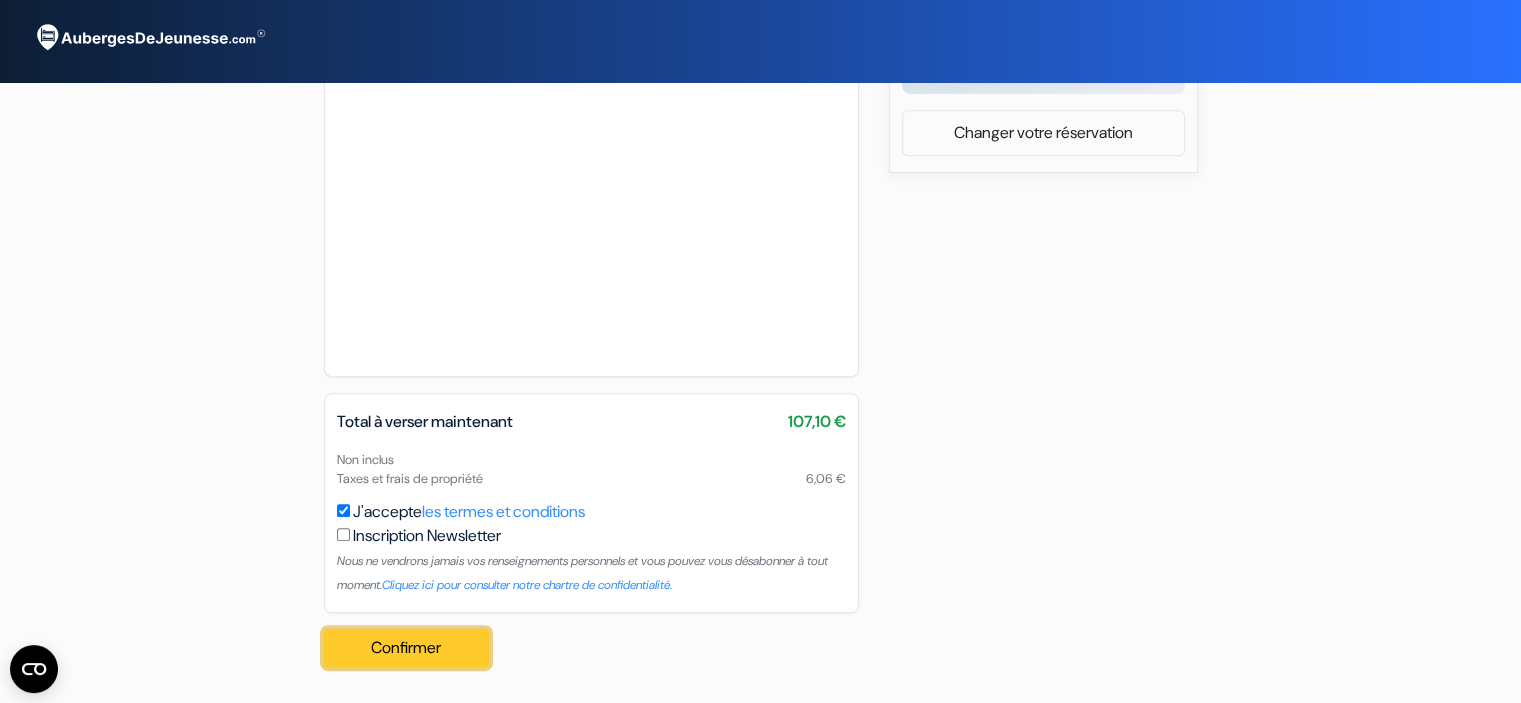 click on "Confirmer
Loading..." at bounding box center (407, 648) 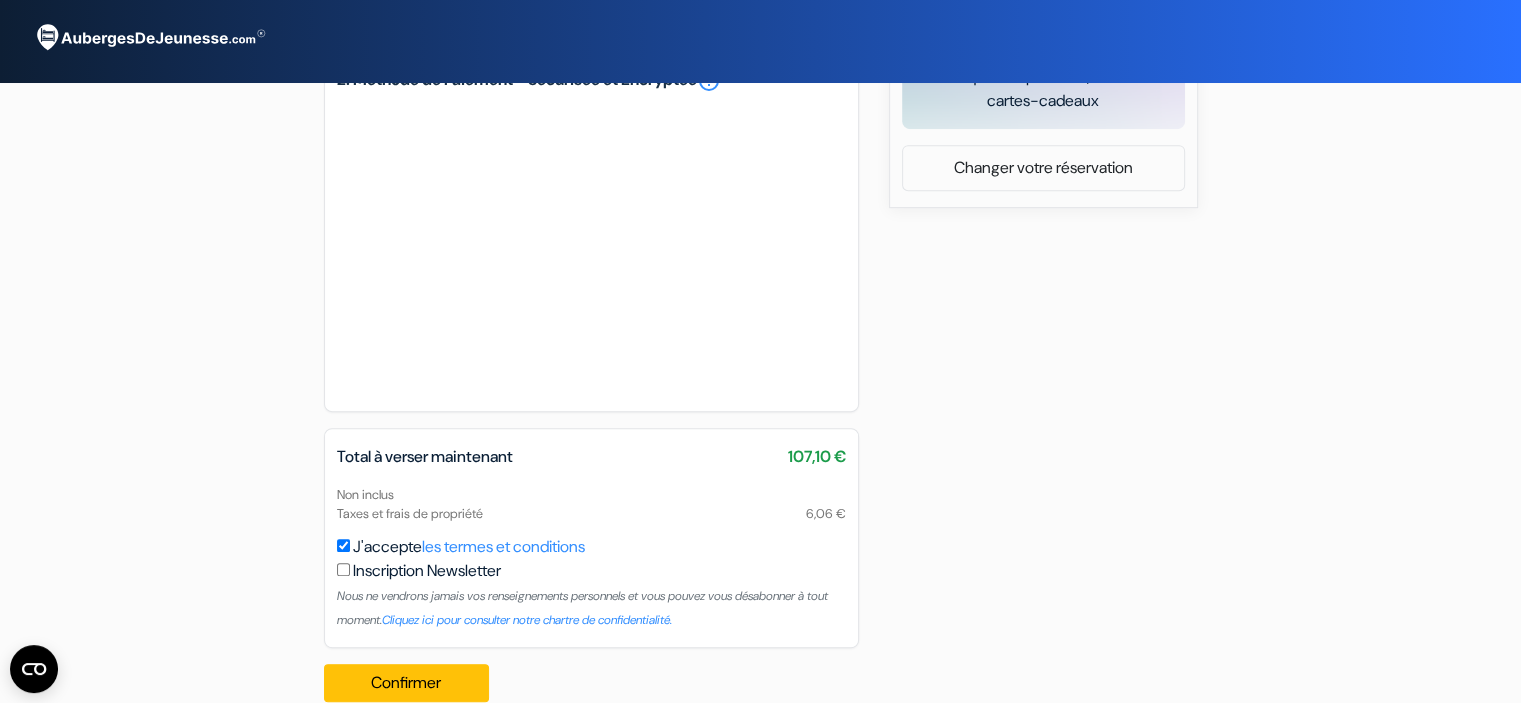 scroll, scrollTop: 969, scrollLeft: 0, axis: vertical 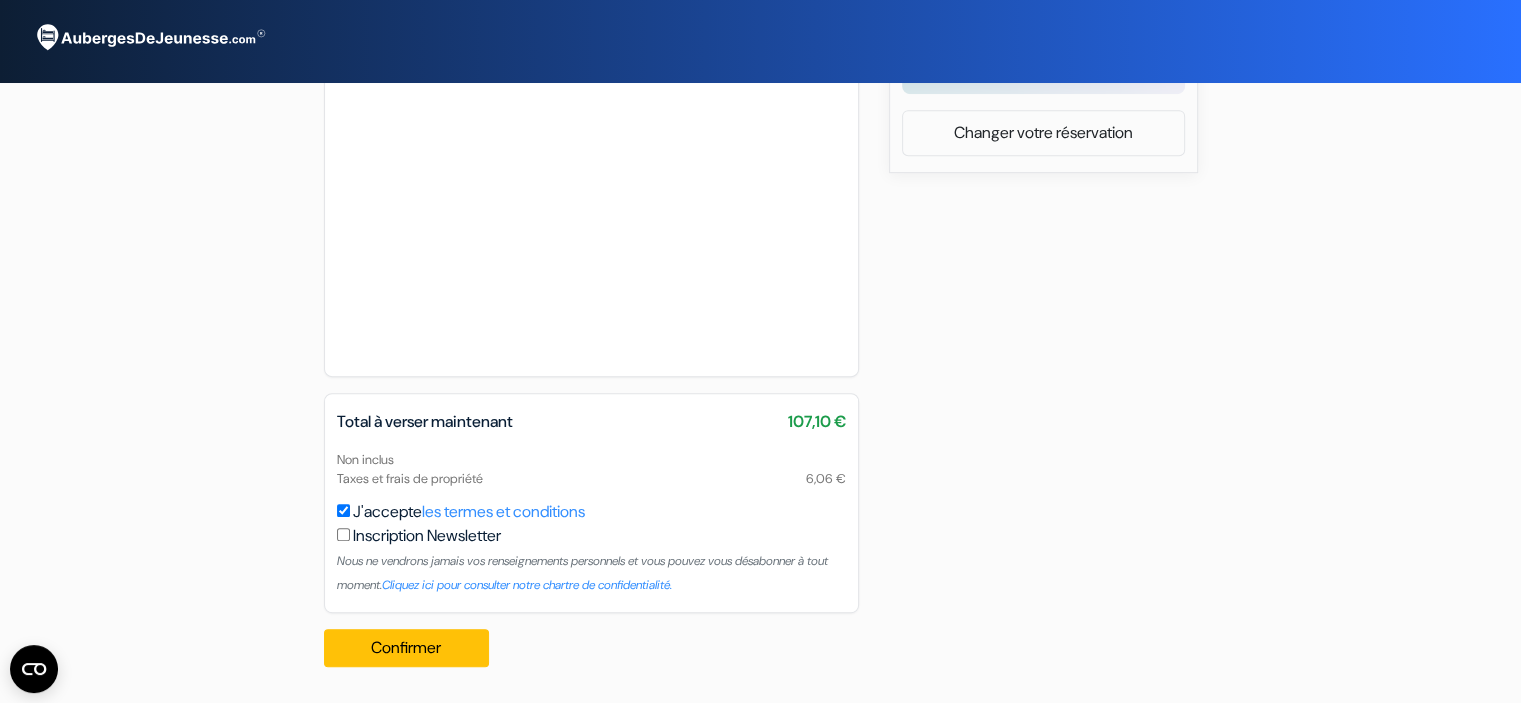 click on "J'accepte   les termes et conditions
Inscription Newsletter
Nous ne vendrons jamais vos renseignements personnels et vous pouvez vous désabonner à tout moment.
Cliquez ici pour consulter notre chartre de confidentialité." at bounding box center (591, 548) 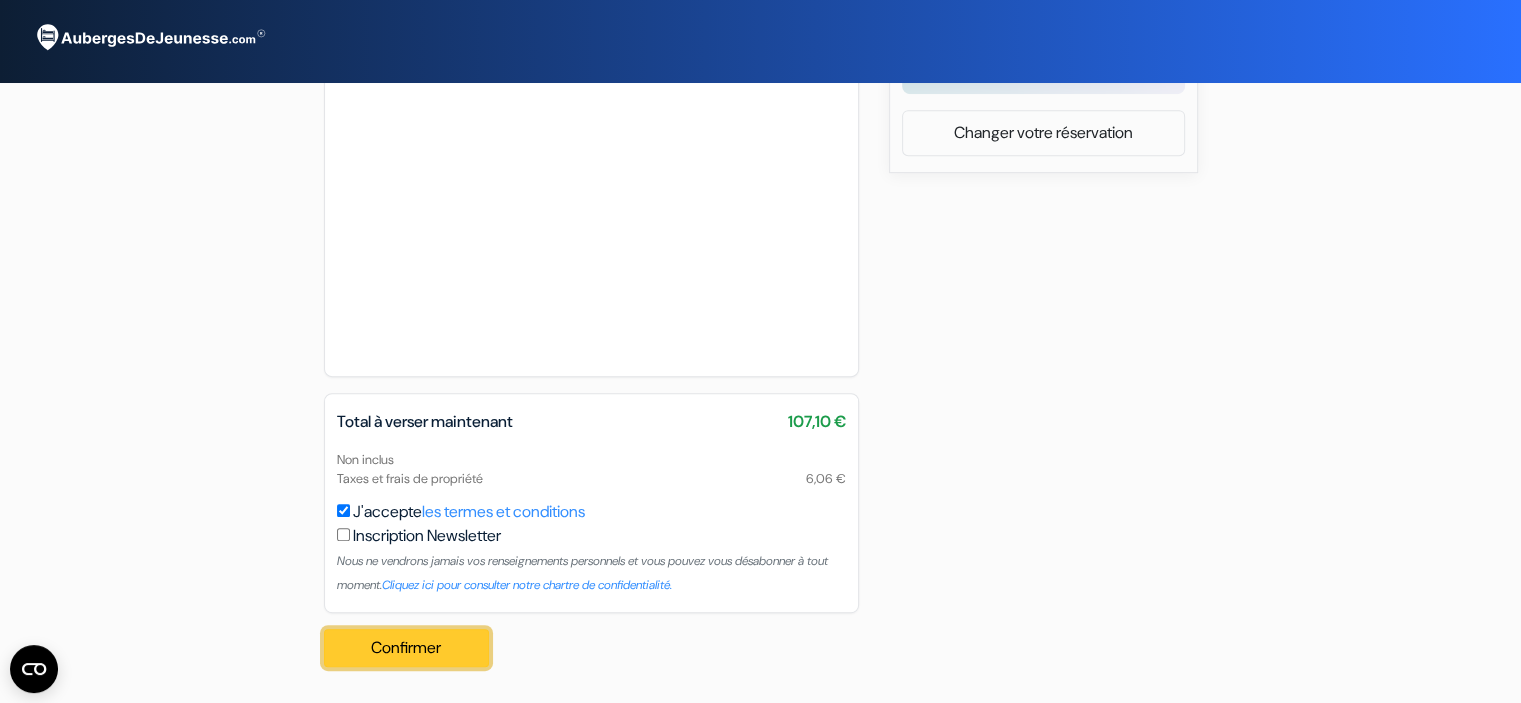click on "Confirmer
Loading..." at bounding box center [407, 648] 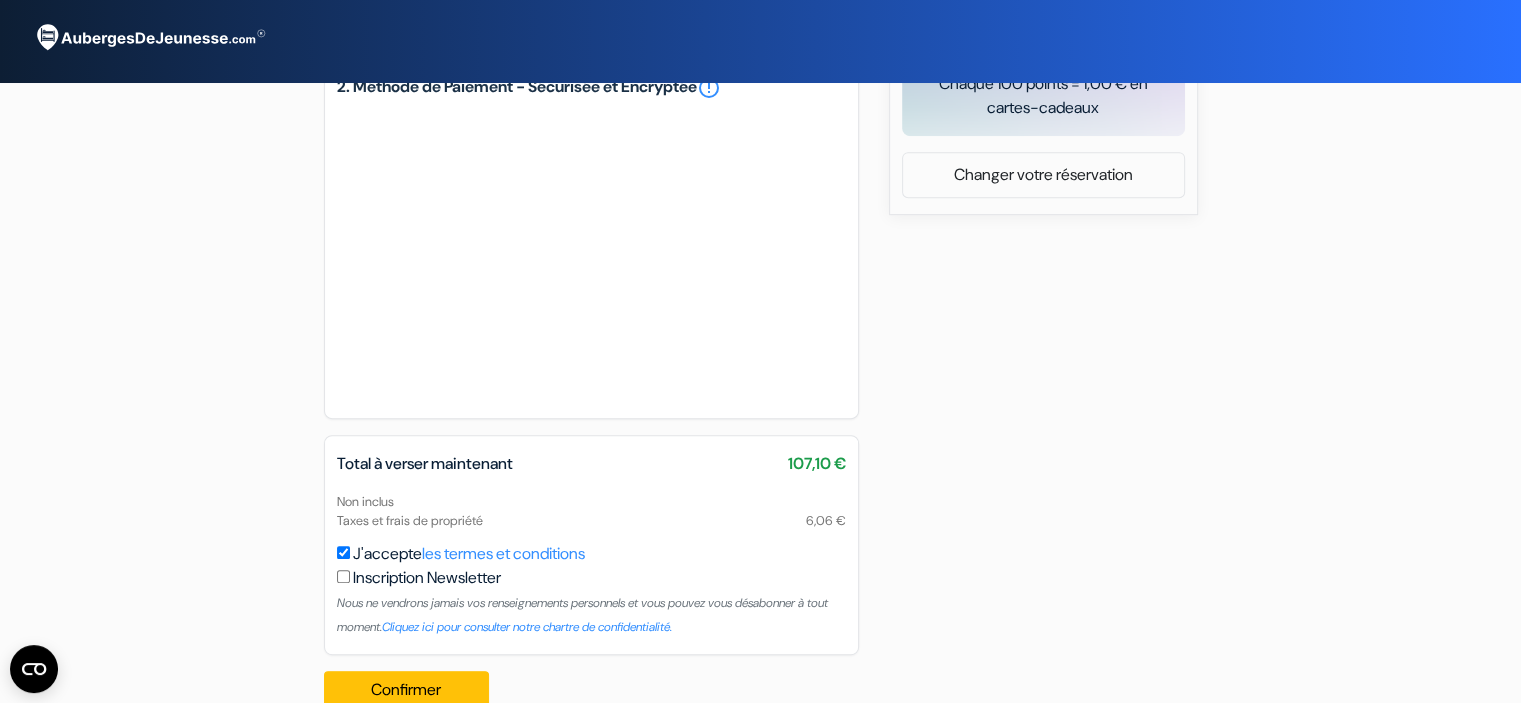 scroll, scrollTop: 969, scrollLeft: 0, axis: vertical 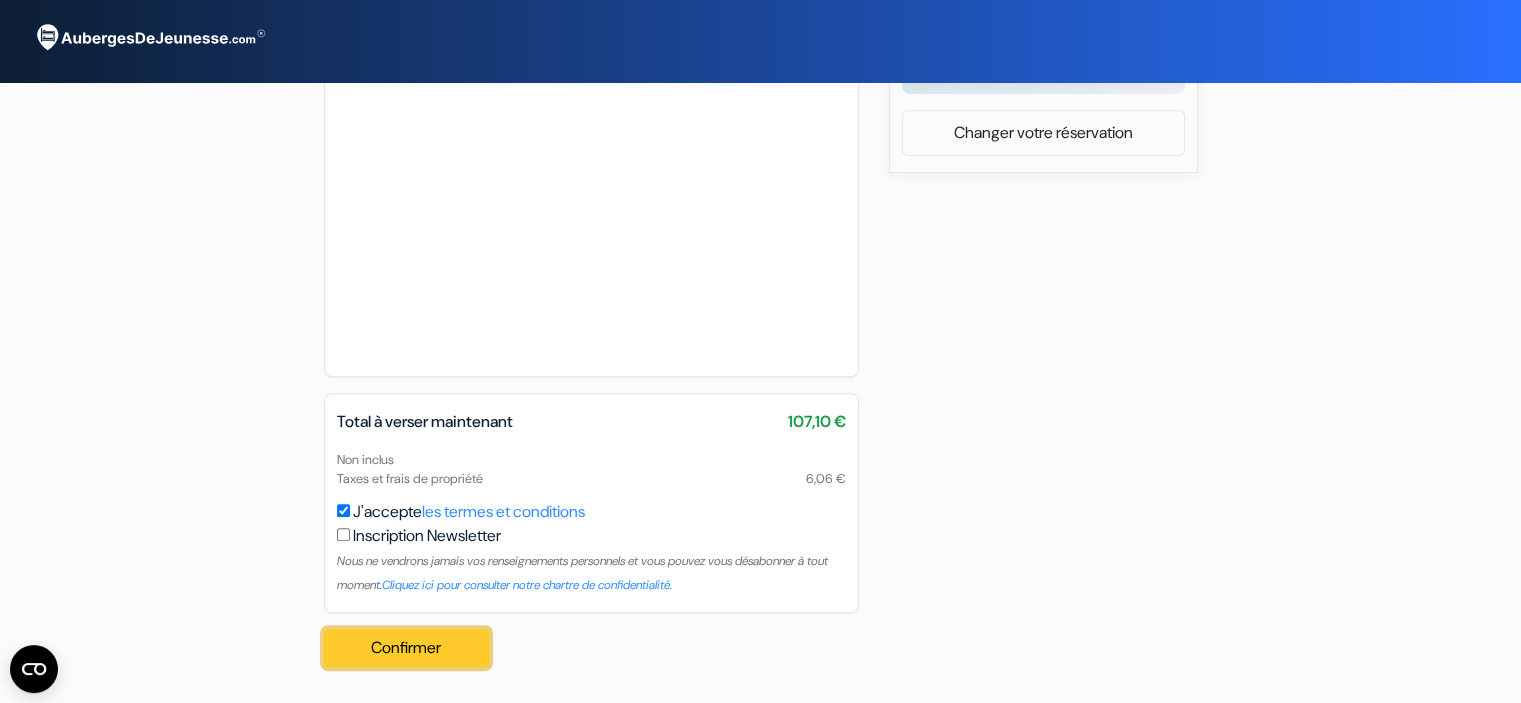 click on "Confirmer
Loading..." at bounding box center (407, 648) 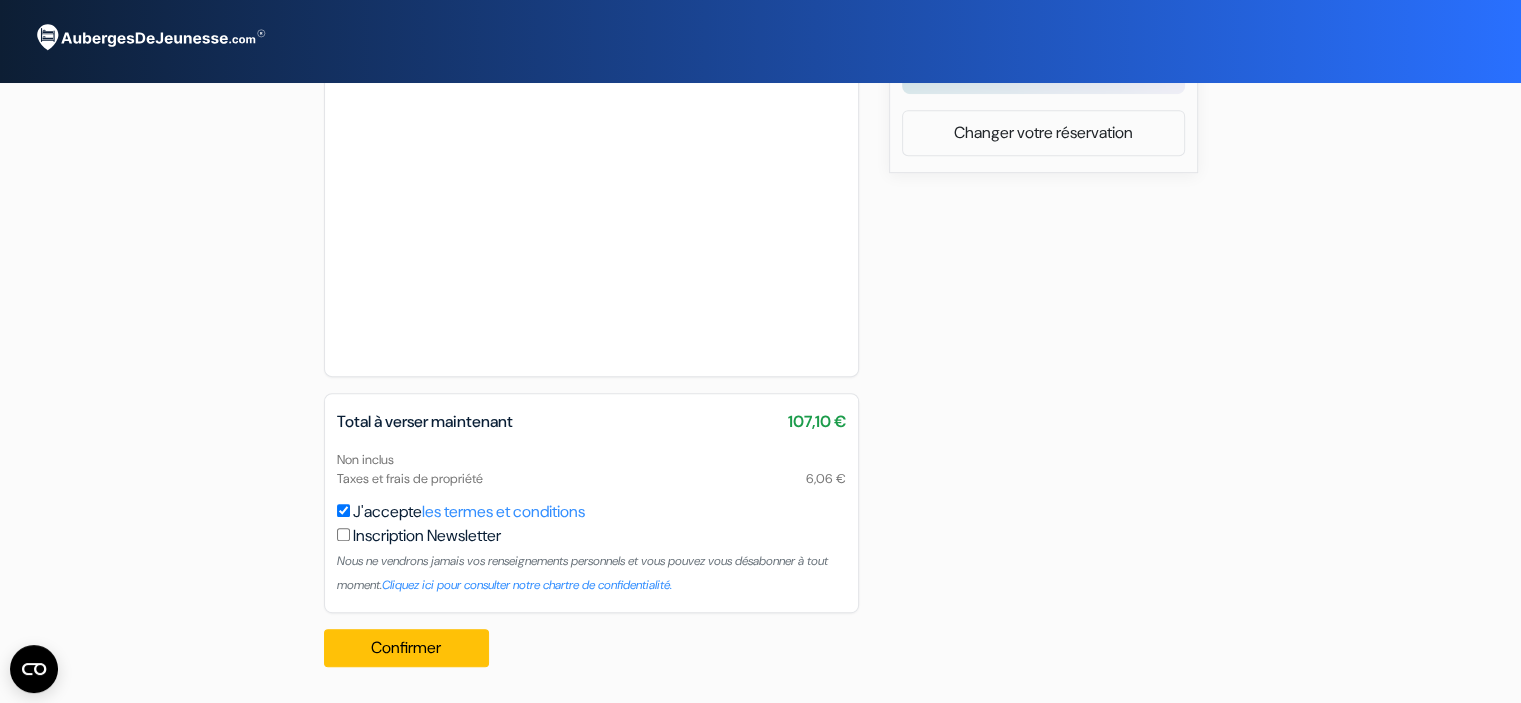 scroll, scrollTop: 969, scrollLeft: 0, axis: vertical 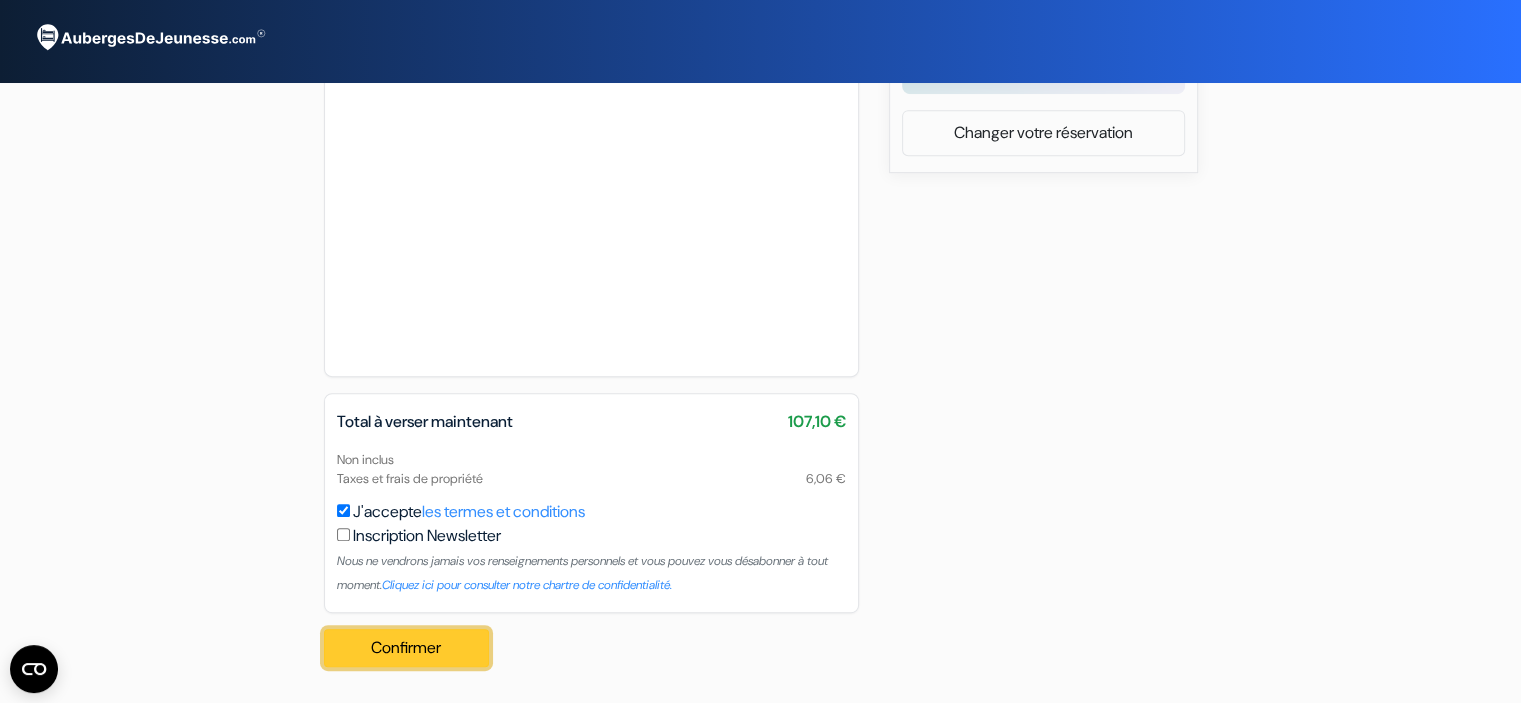 click on "Confirmer
Loading..." at bounding box center [407, 648] 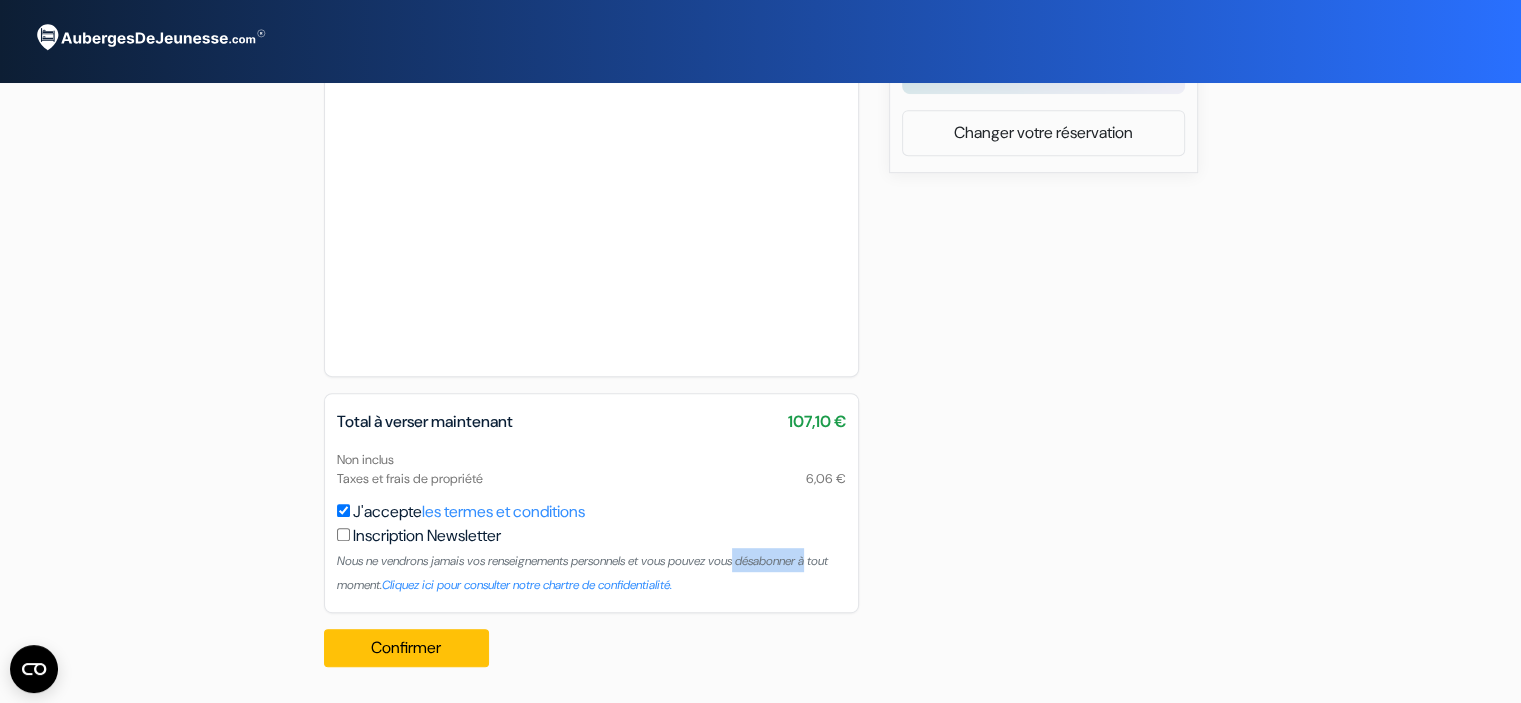 drag, startPoint x: 553, startPoint y: 563, endPoint x: 633, endPoint y: 573, distance: 80.622574 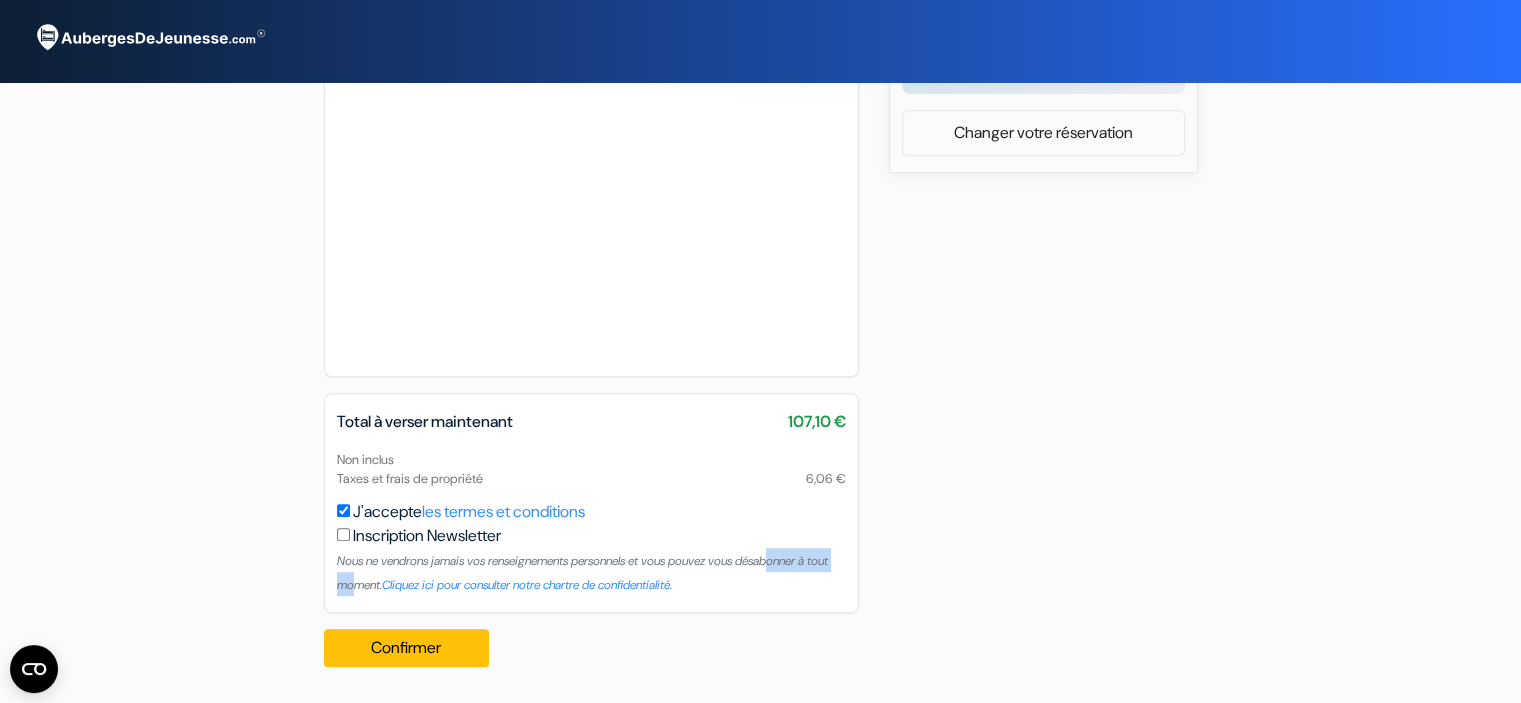drag, startPoint x: 675, startPoint y: 555, endPoint x: 588, endPoint y: 562, distance: 87.28116 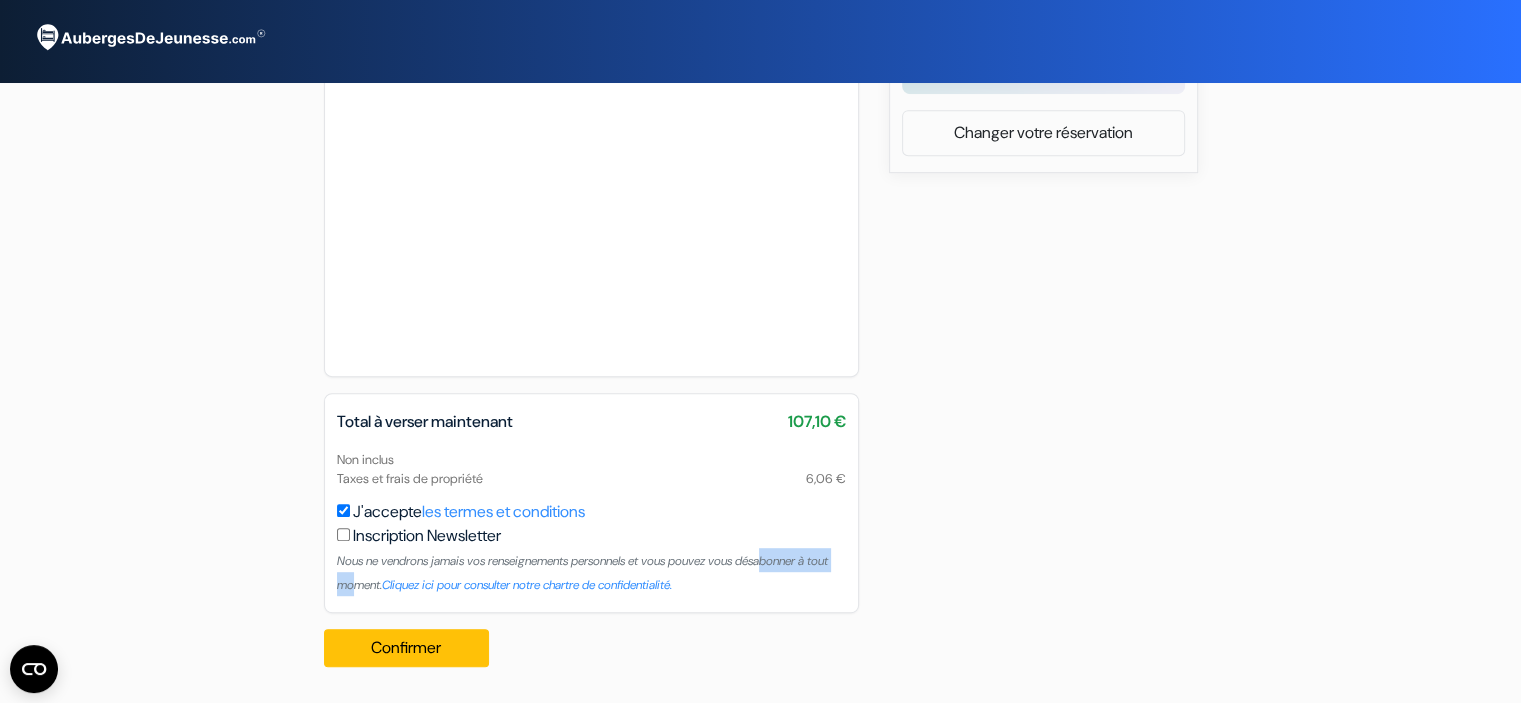 click on "Nous ne vendrons jamais vos renseignements personnels et vous pouvez vous désabonner à tout moment.
Cliquez ici pour consulter notre chartre de confidentialité." at bounding box center [582, 573] 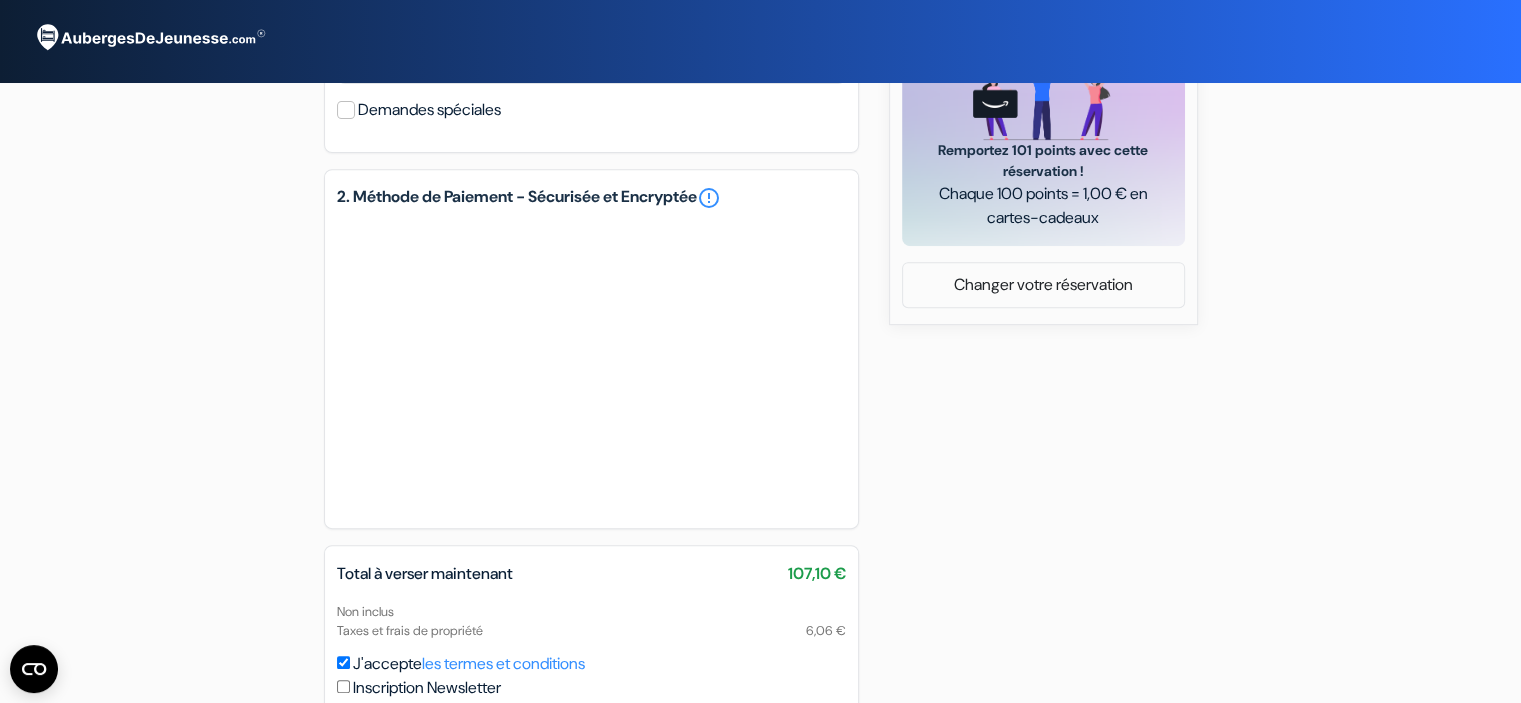 scroll, scrollTop: 969, scrollLeft: 0, axis: vertical 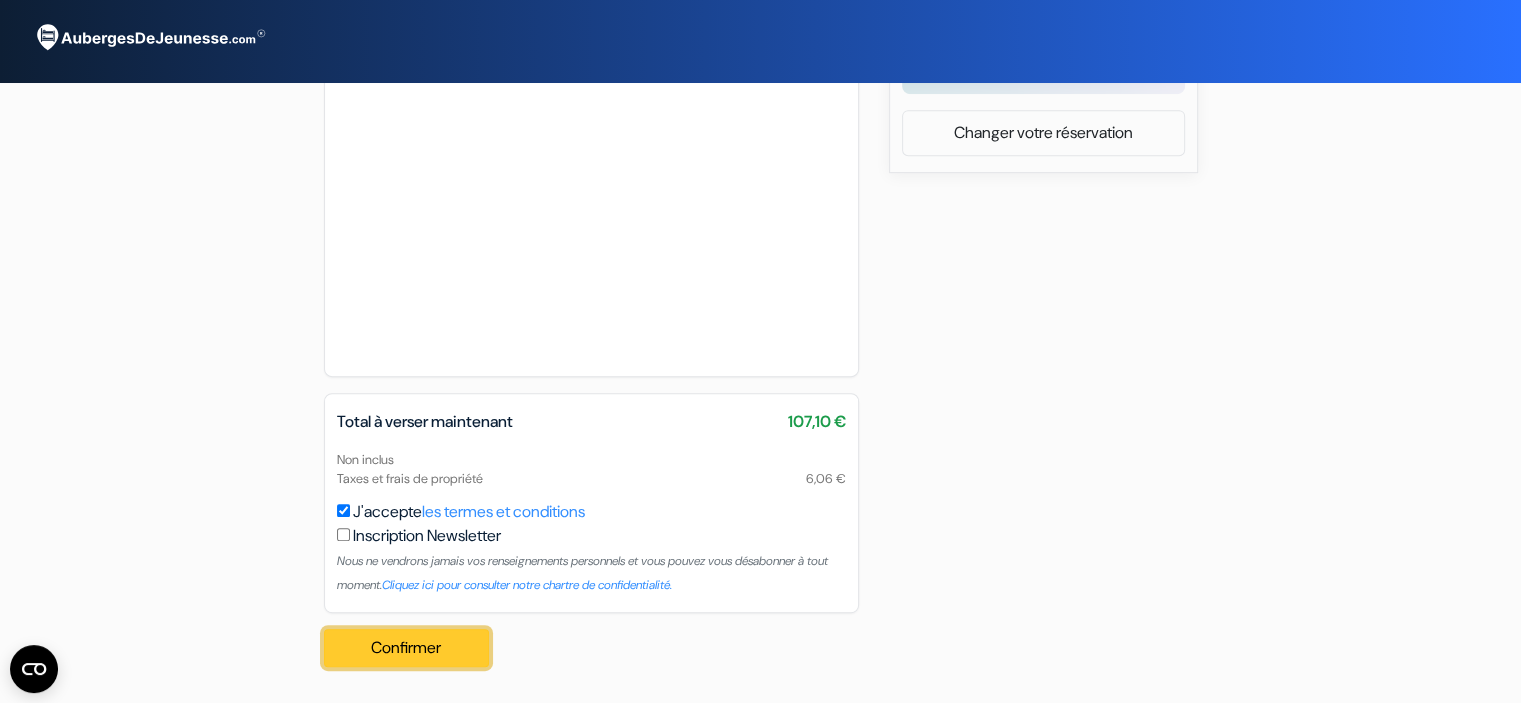 click on "Confirmer
Loading..." at bounding box center [407, 648] 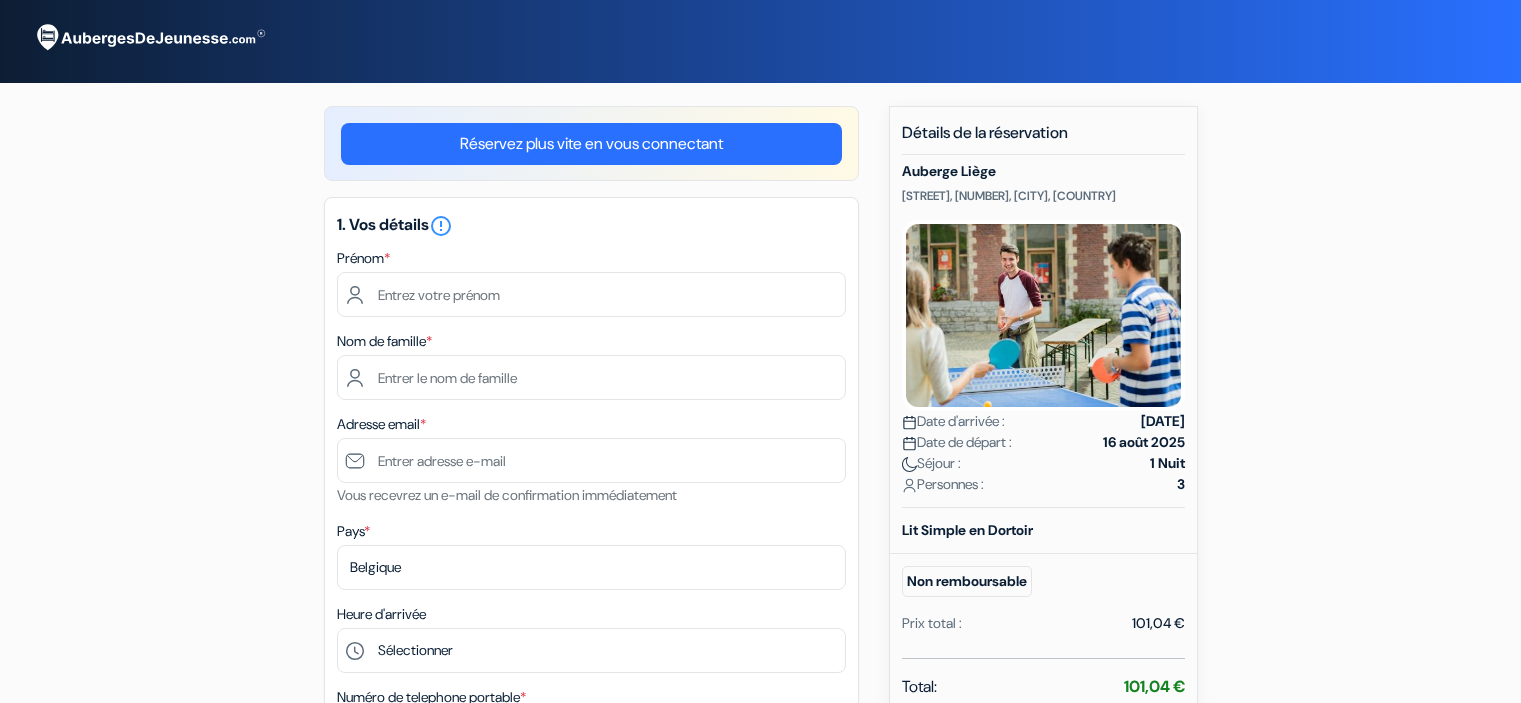 scroll, scrollTop: 0, scrollLeft: 0, axis: both 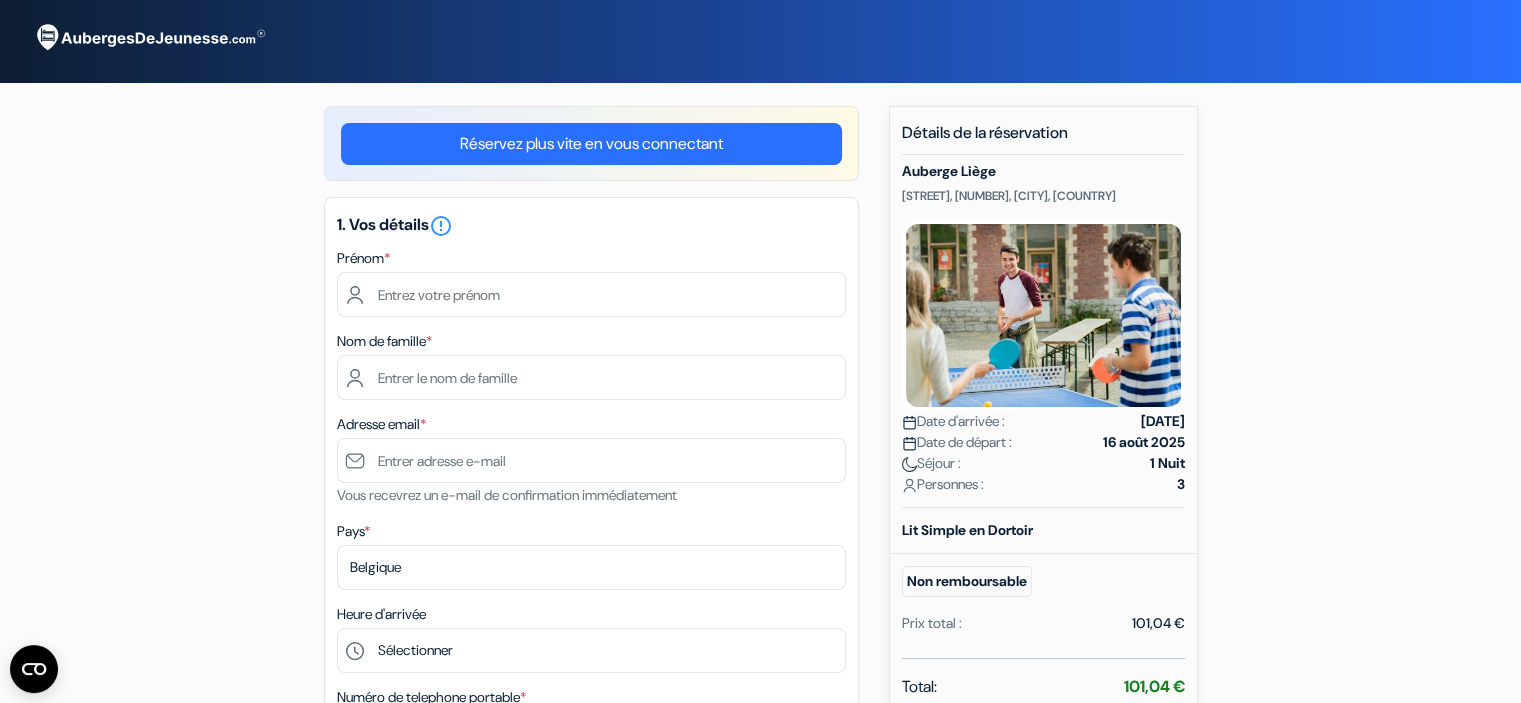 click on "Réservez plus vite en vous connectant" at bounding box center [591, 144] 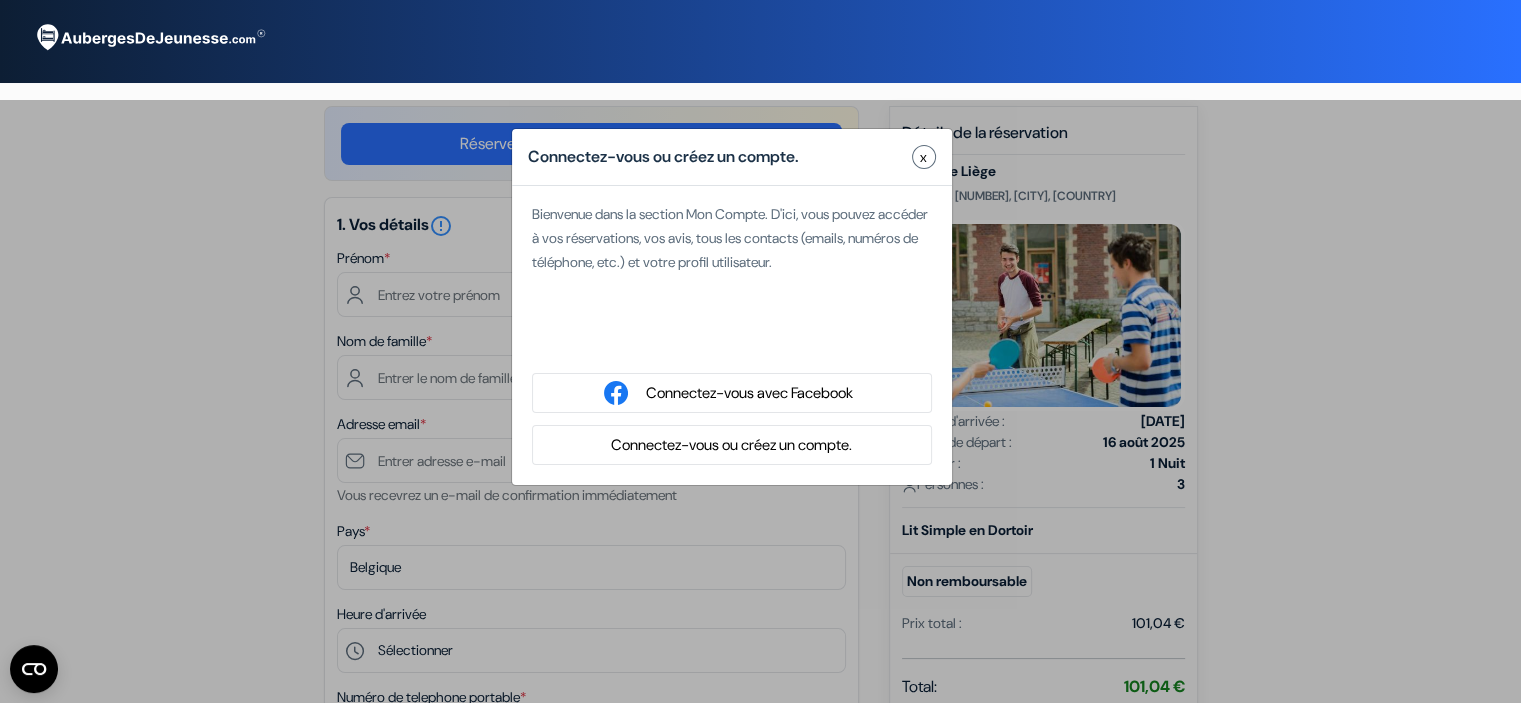 click on "x" at bounding box center (924, 157) 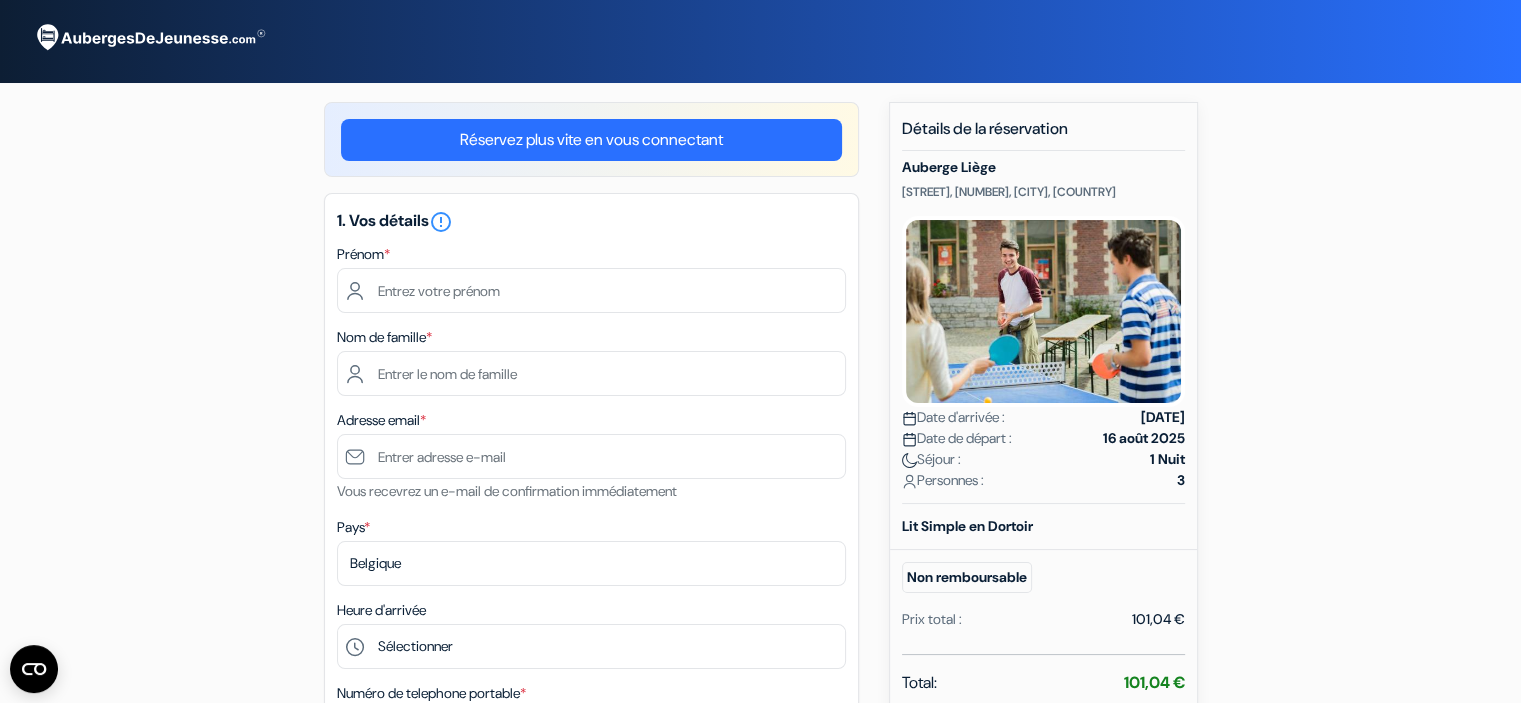 scroll, scrollTop: 0, scrollLeft: 0, axis: both 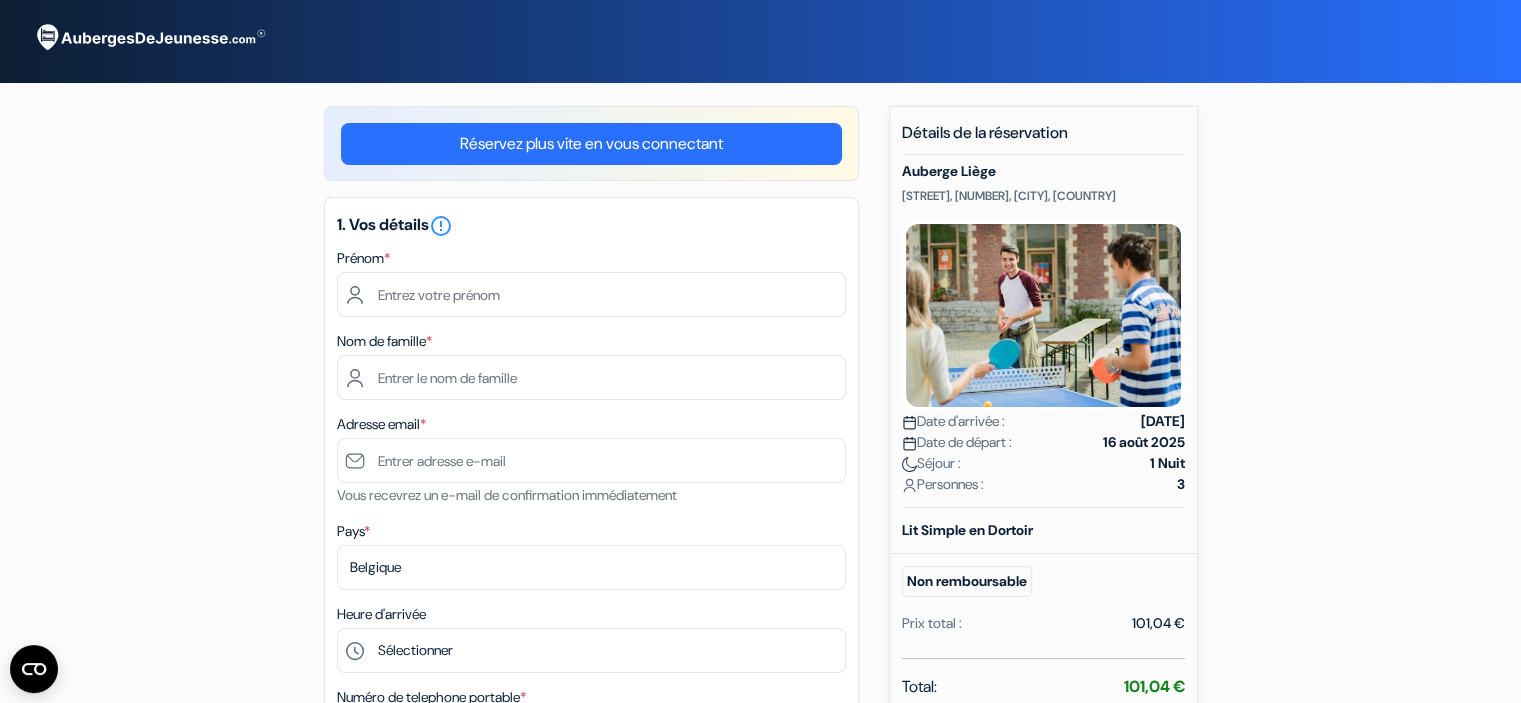 click on "Réservez plus vite en vous connectant" at bounding box center [591, 144] 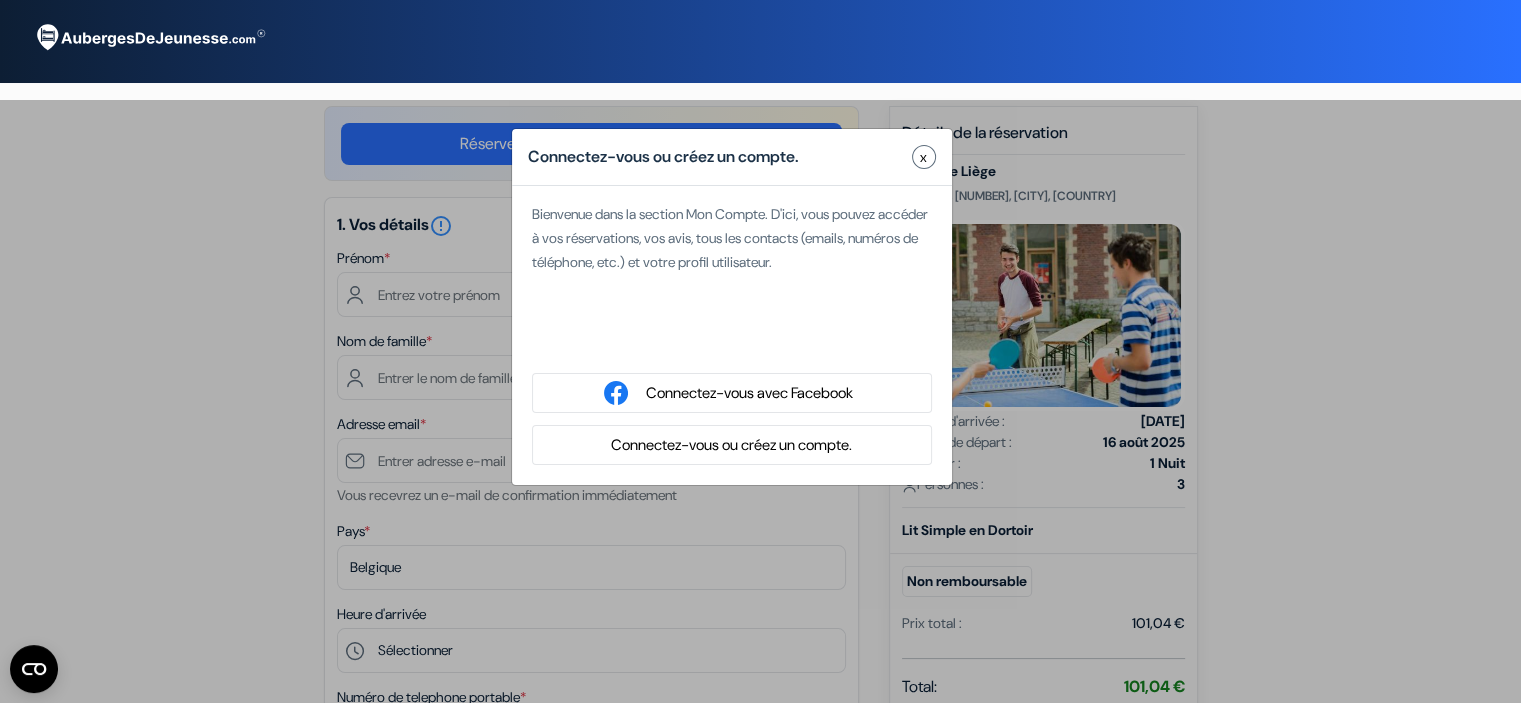 type on "[FIRST]" 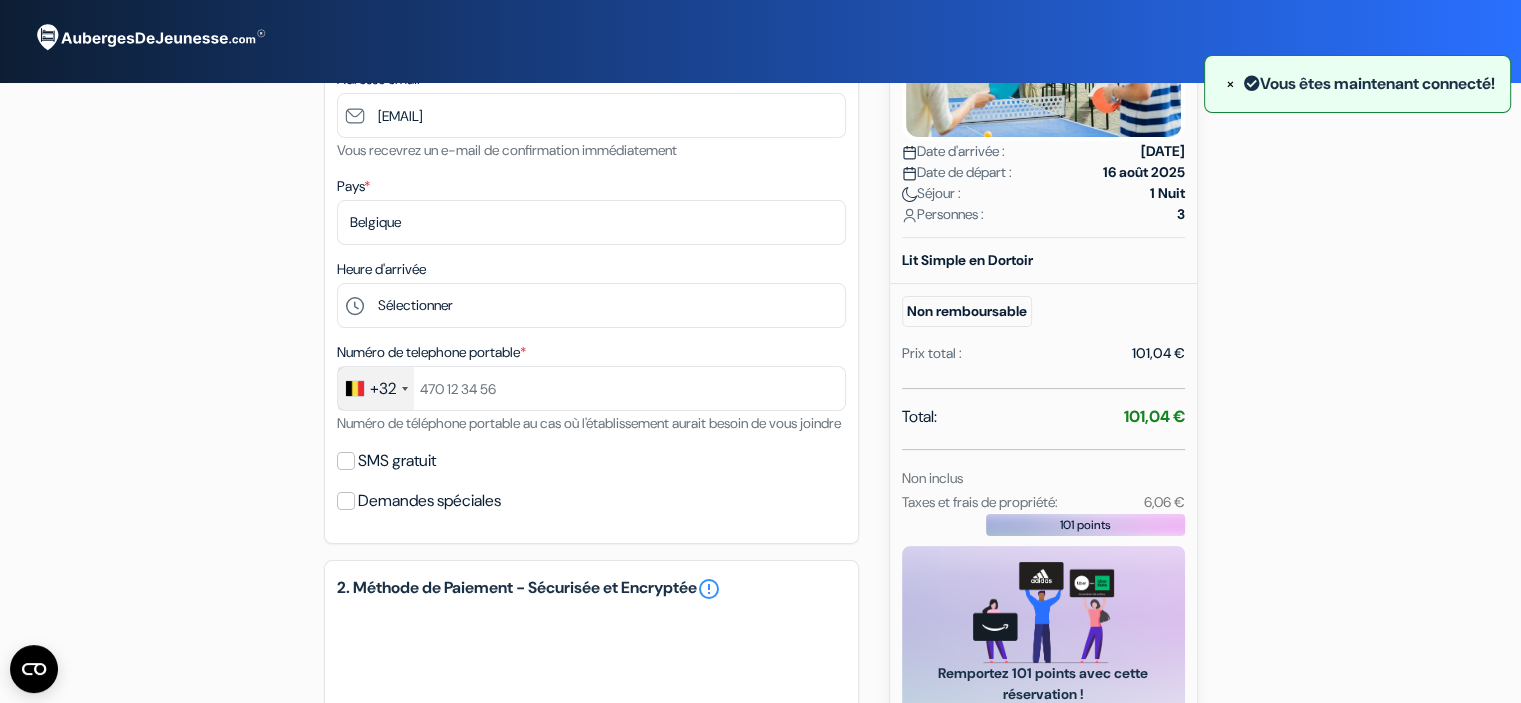 scroll, scrollTop: 276, scrollLeft: 0, axis: vertical 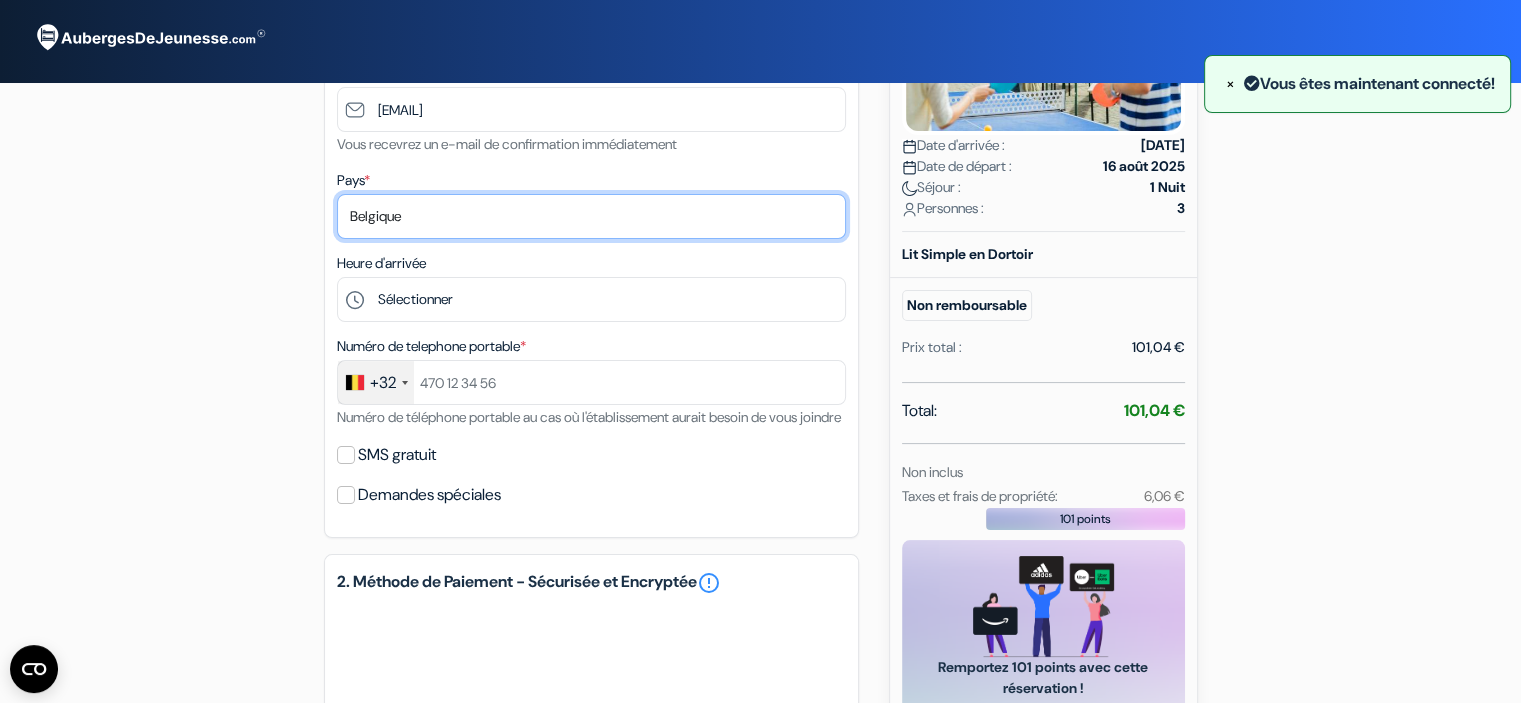 click on "Selectionner le pays
Abkhazie
Afghanistan
Afrique du Sud
Albanie
Algérie
Allemagne
Andorre
Angola
Anguilla" at bounding box center [591, 216] 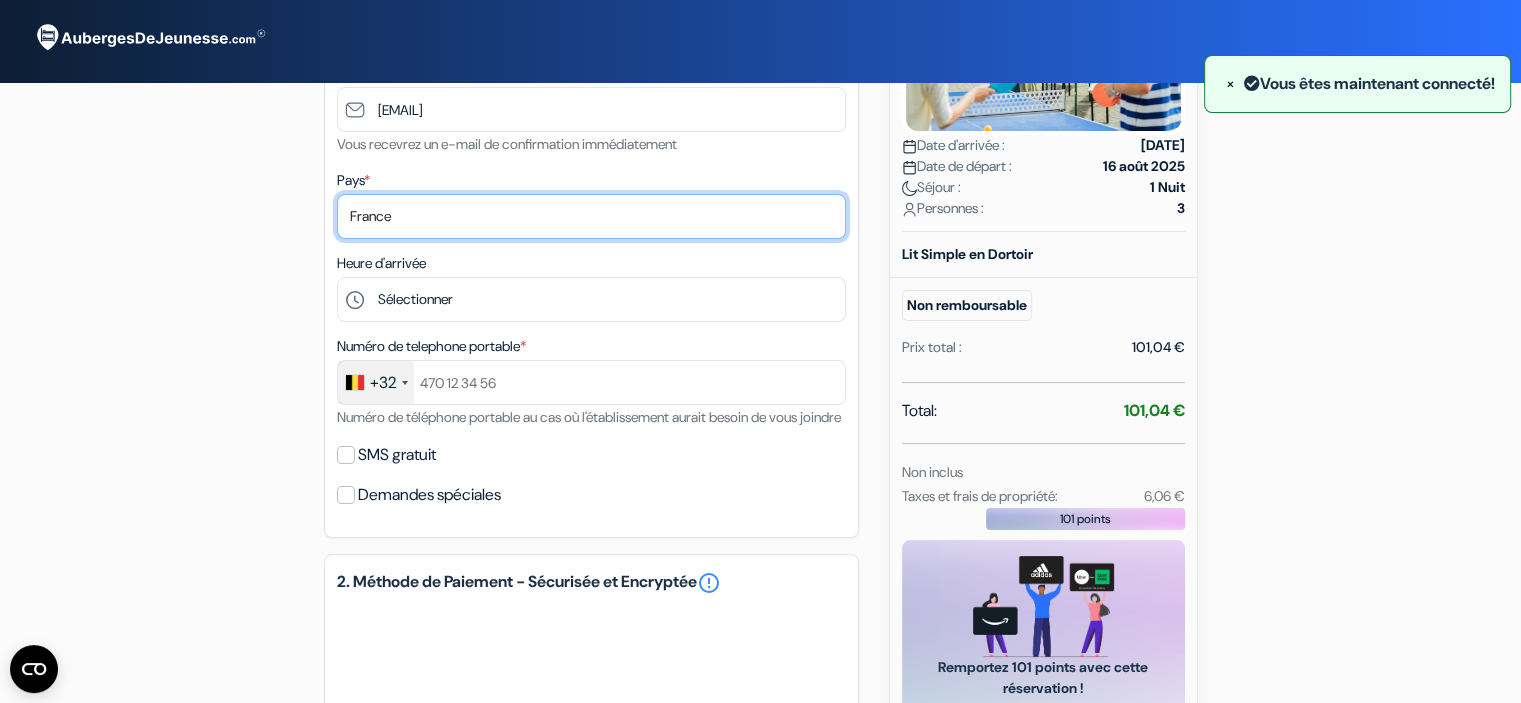 click on "Selectionner le pays
Abkhazie
Afghanistan
Afrique du Sud
Albanie
Algérie
Allemagne
Andorre
Angola
Anguilla" at bounding box center (591, 216) 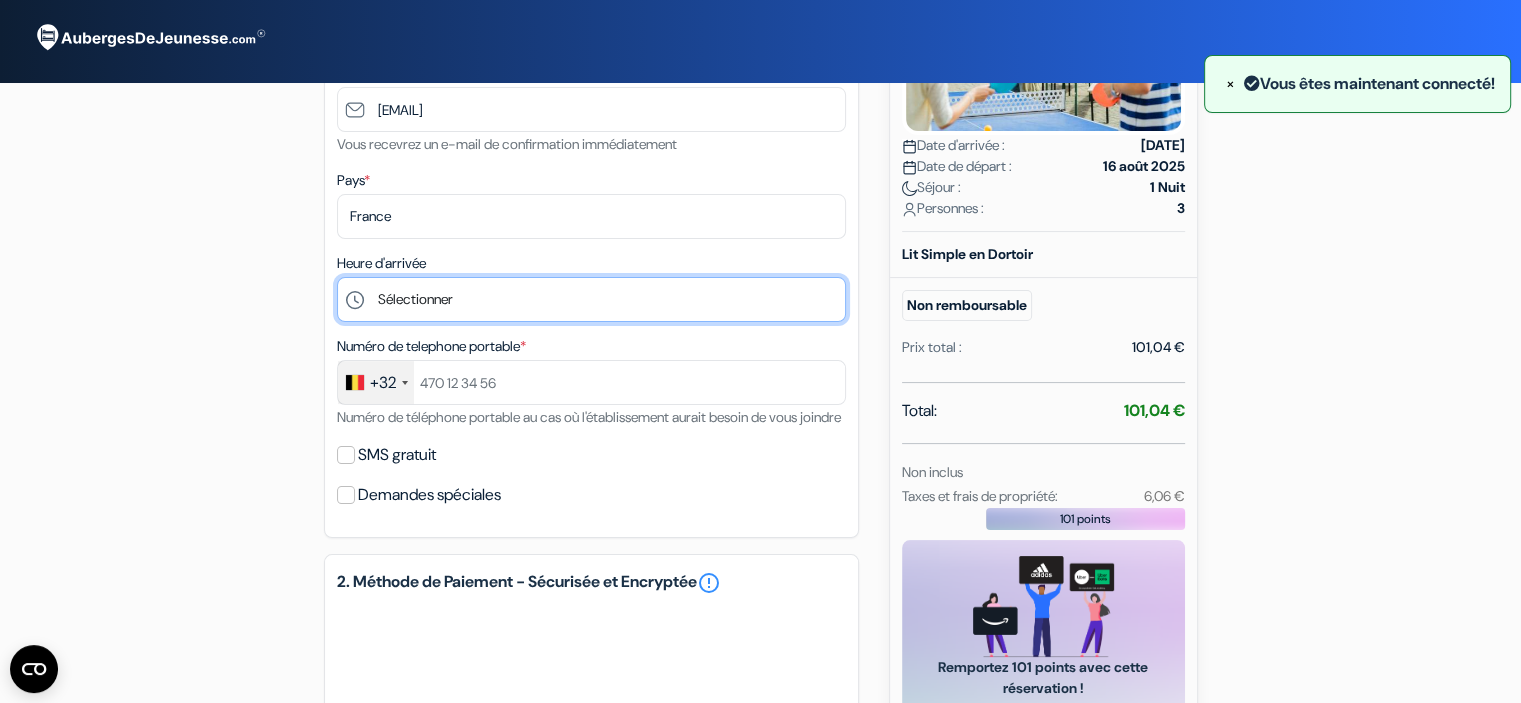 click on "Sélectionner
16:00
17:00
18:00
19:00
20:00
21:00
22:00" at bounding box center [591, 299] 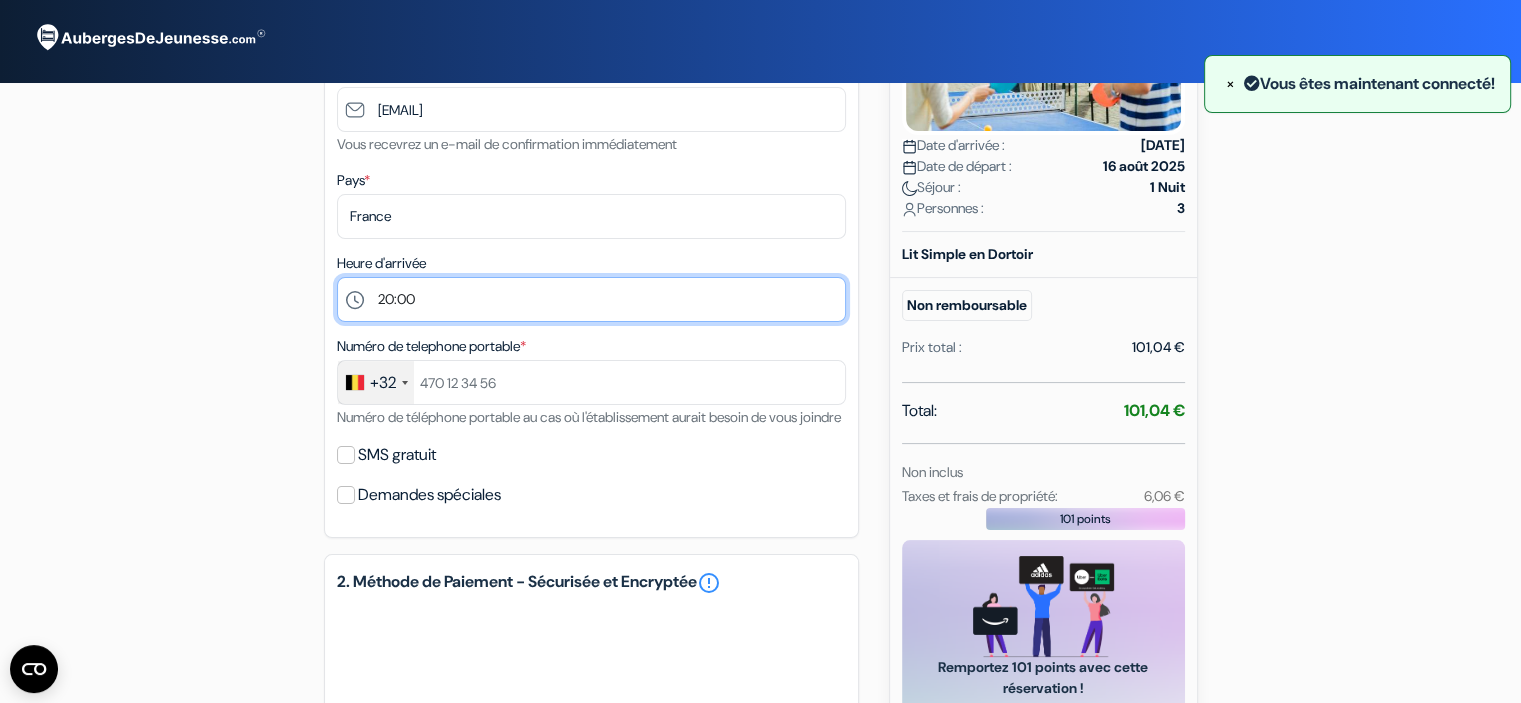 click on "Sélectionner
16:00
17:00
18:00
19:00
20:00
21:00
22:00" at bounding box center (591, 299) 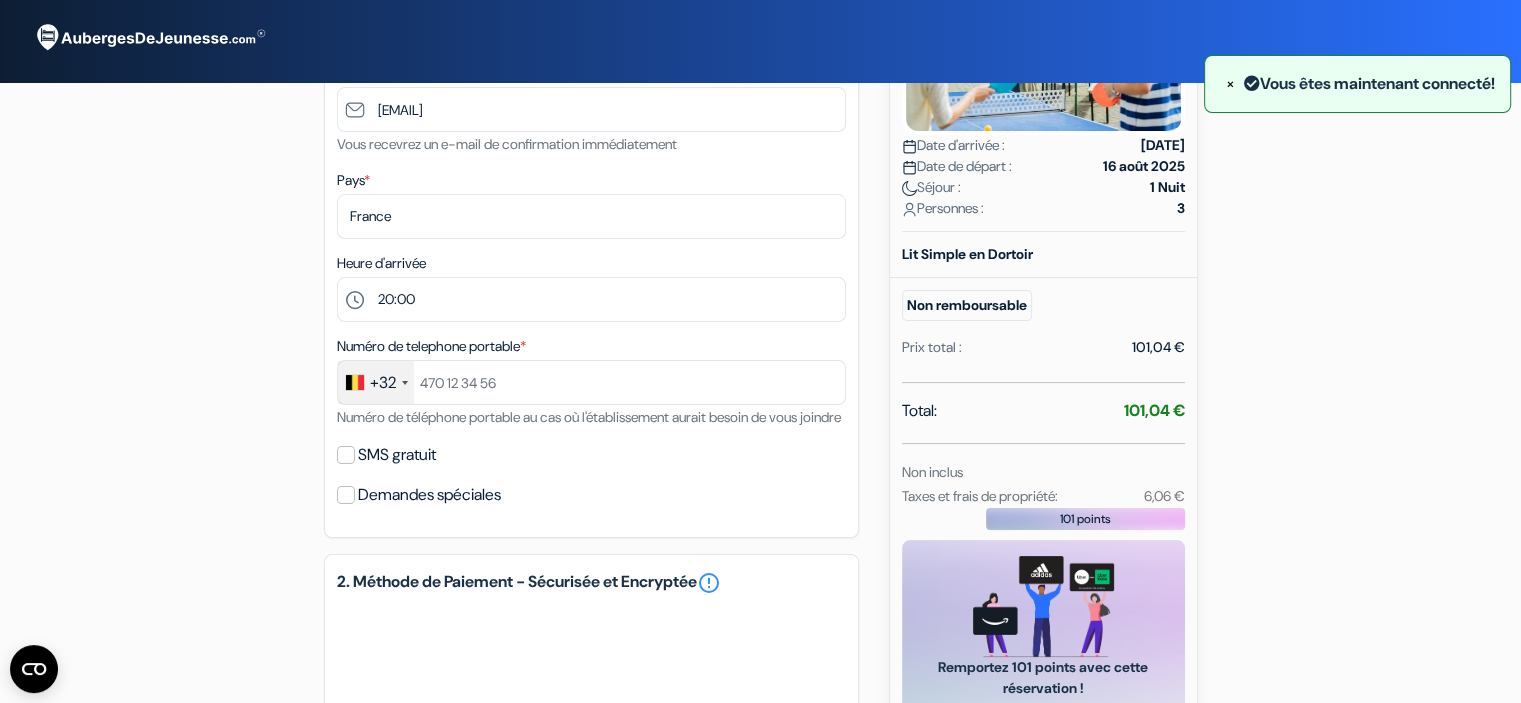 click on "+32" at bounding box center [383, 383] 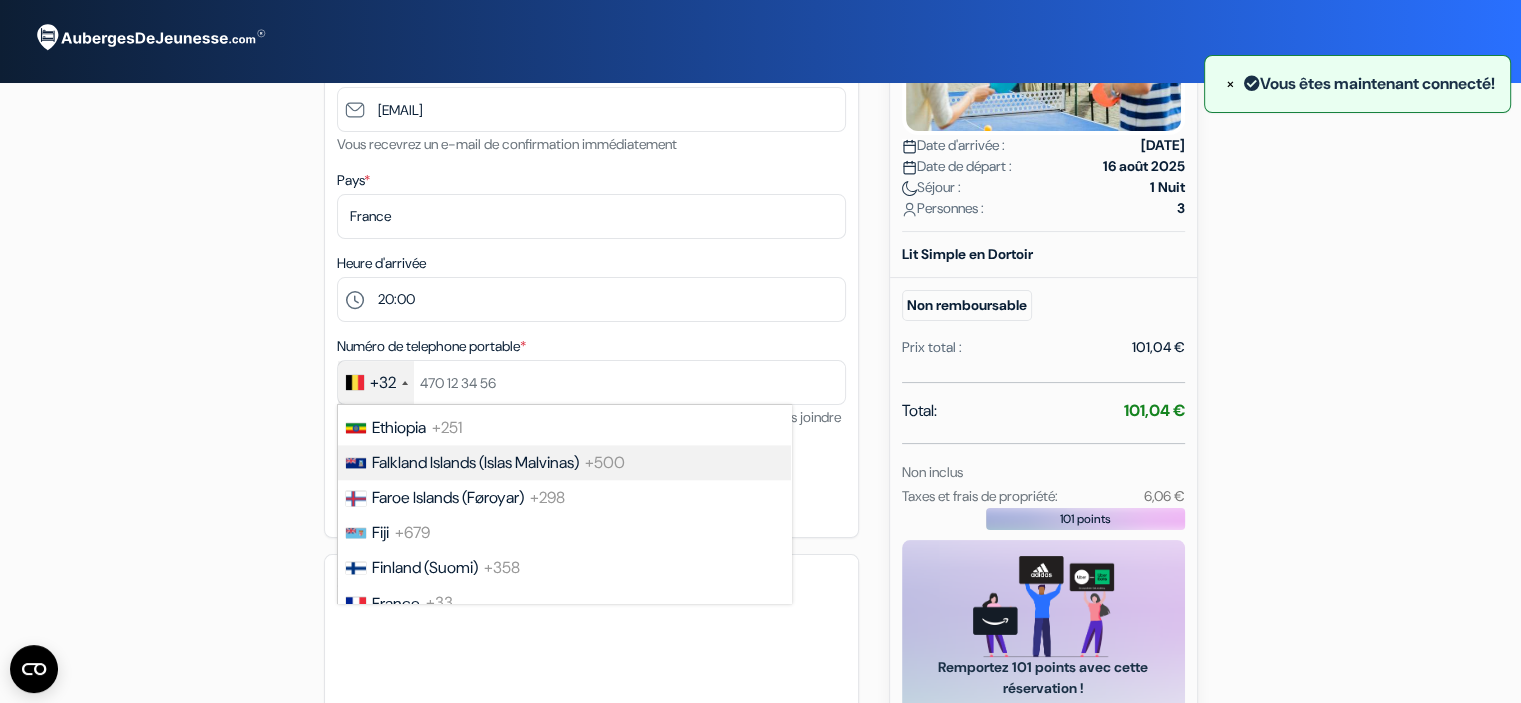 scroll, scrollTop: 2740, scrollLeft: 0, axis: vertical 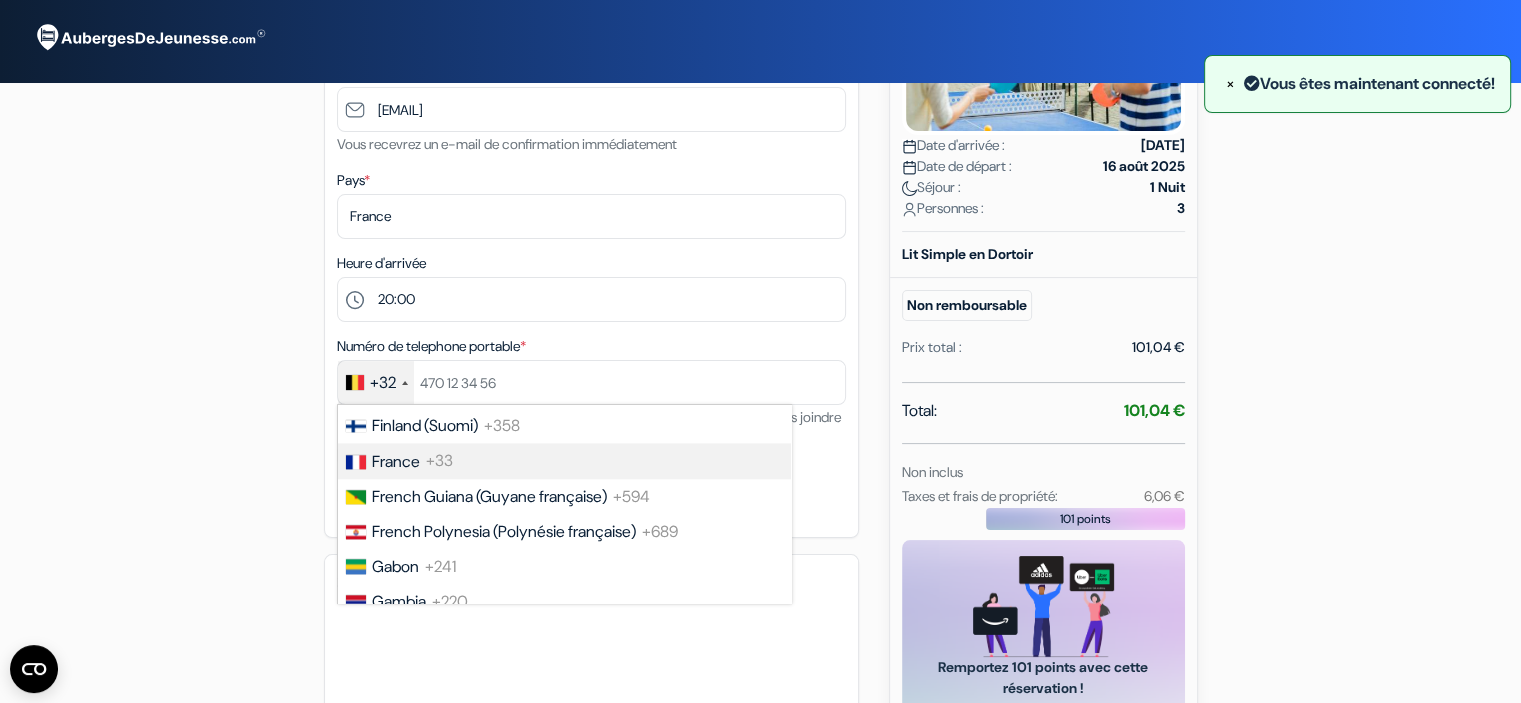 click on "France" at bounding box center (396, 461) 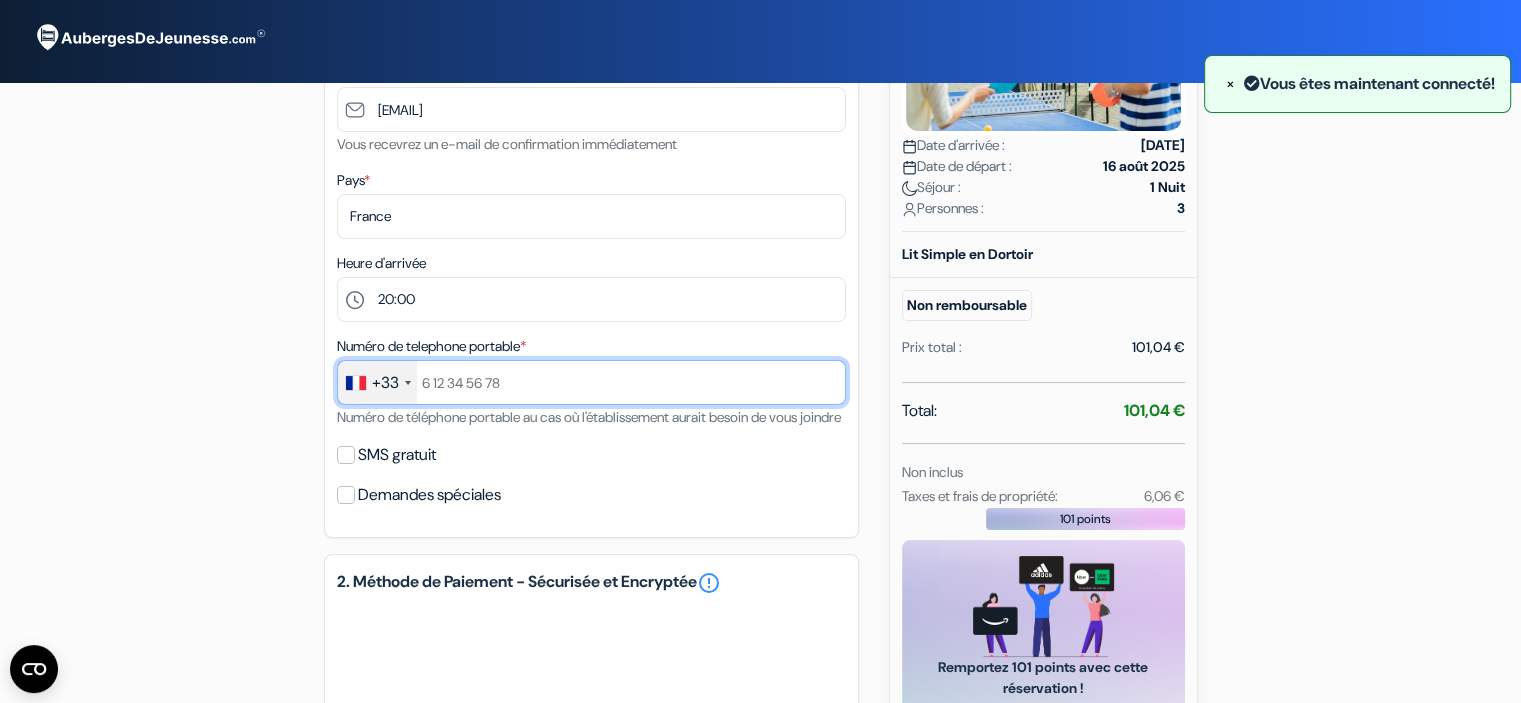 click at bounding box center (591, 382) 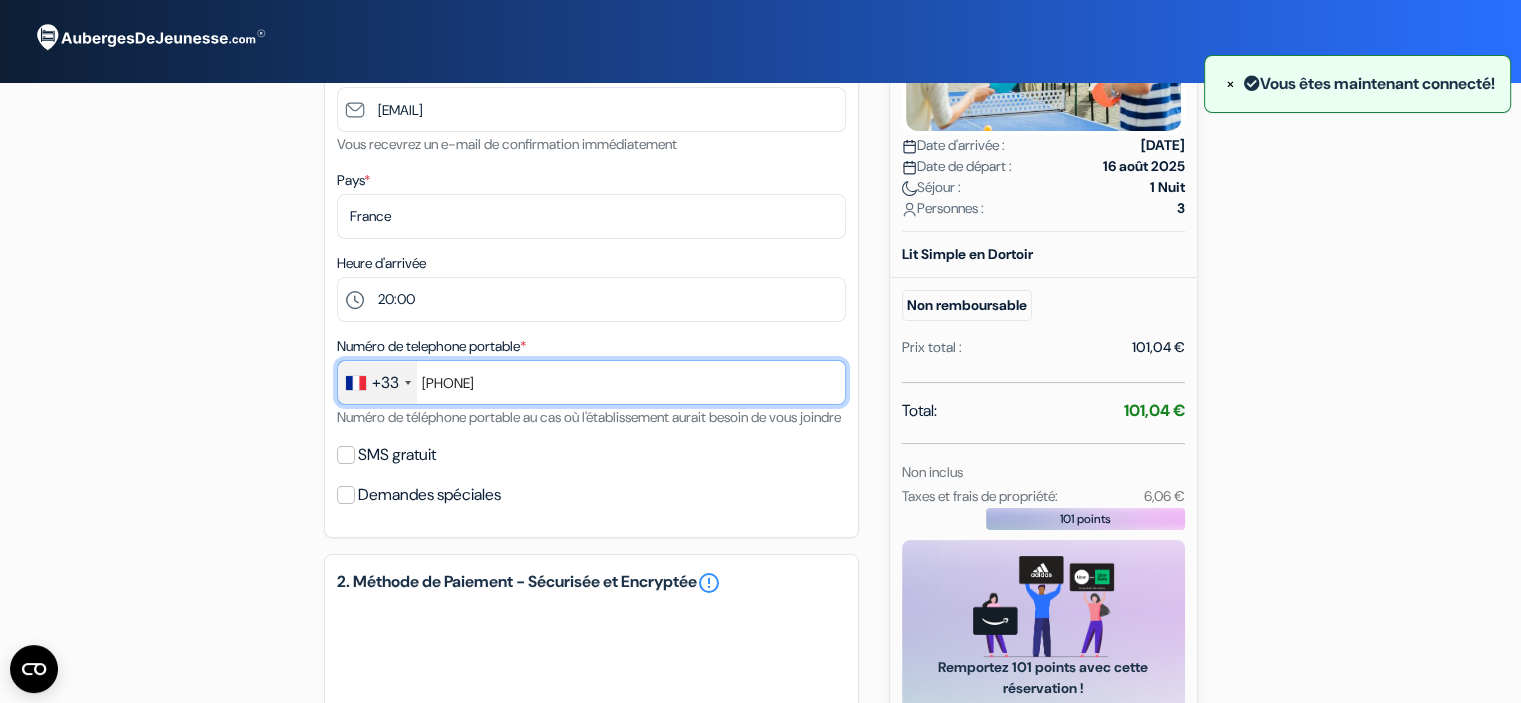 type on "[PHONE]" 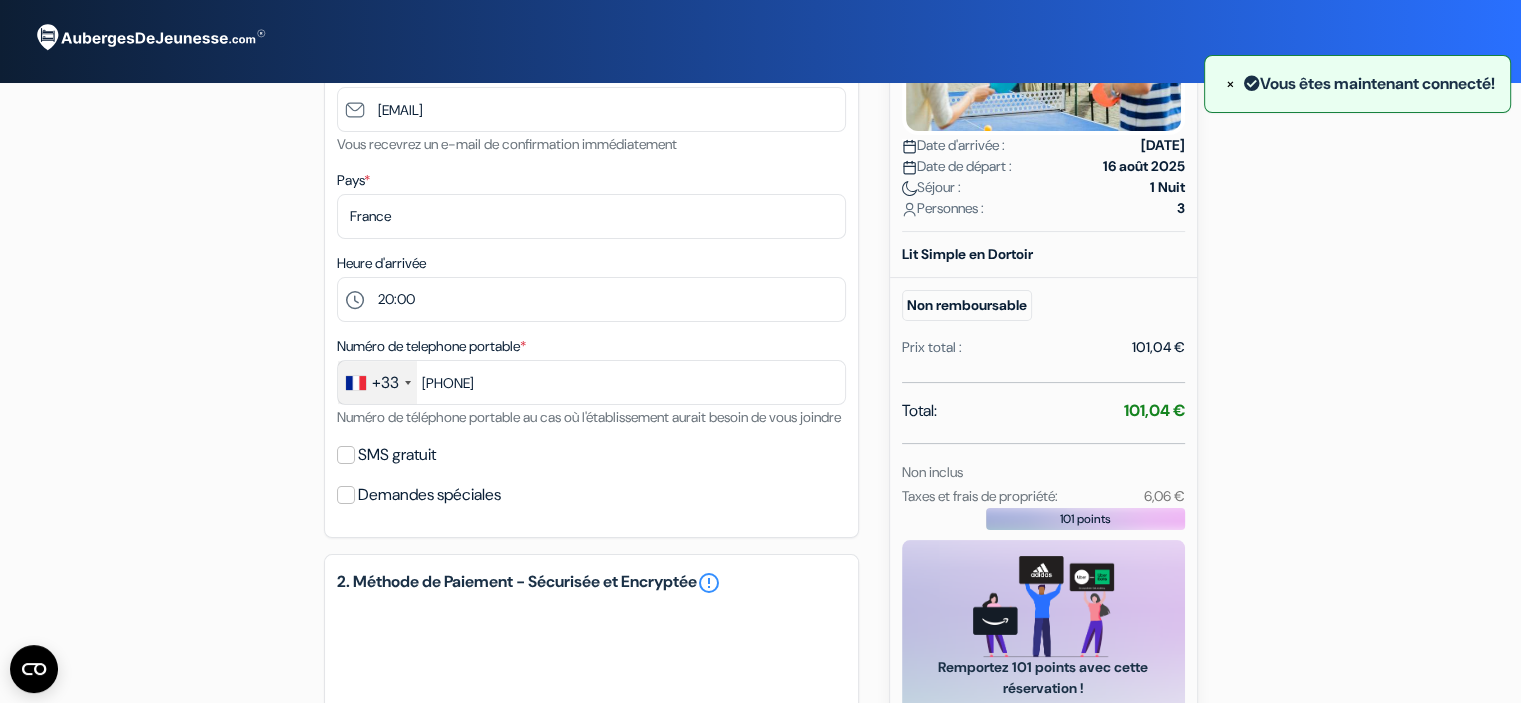 click on "add_box
[ORGANIZATION]
[STREET], [NUMBER],
[CITY],
[COUNTRY]
Détails de l'établissement
X
[ORGANIZATION]" at bounding box center [761, 525] 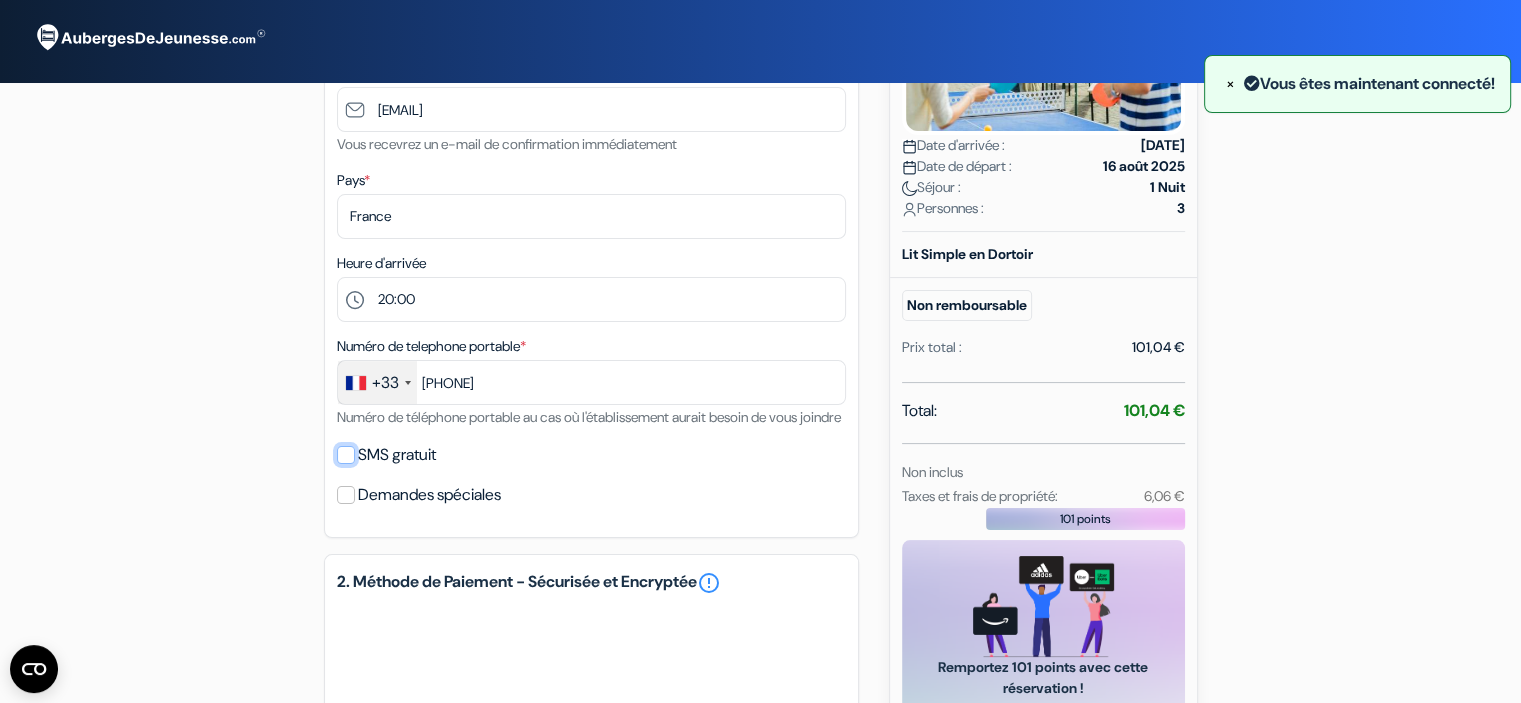 click on "SMS gratuit" at bounding box center [346, 455] 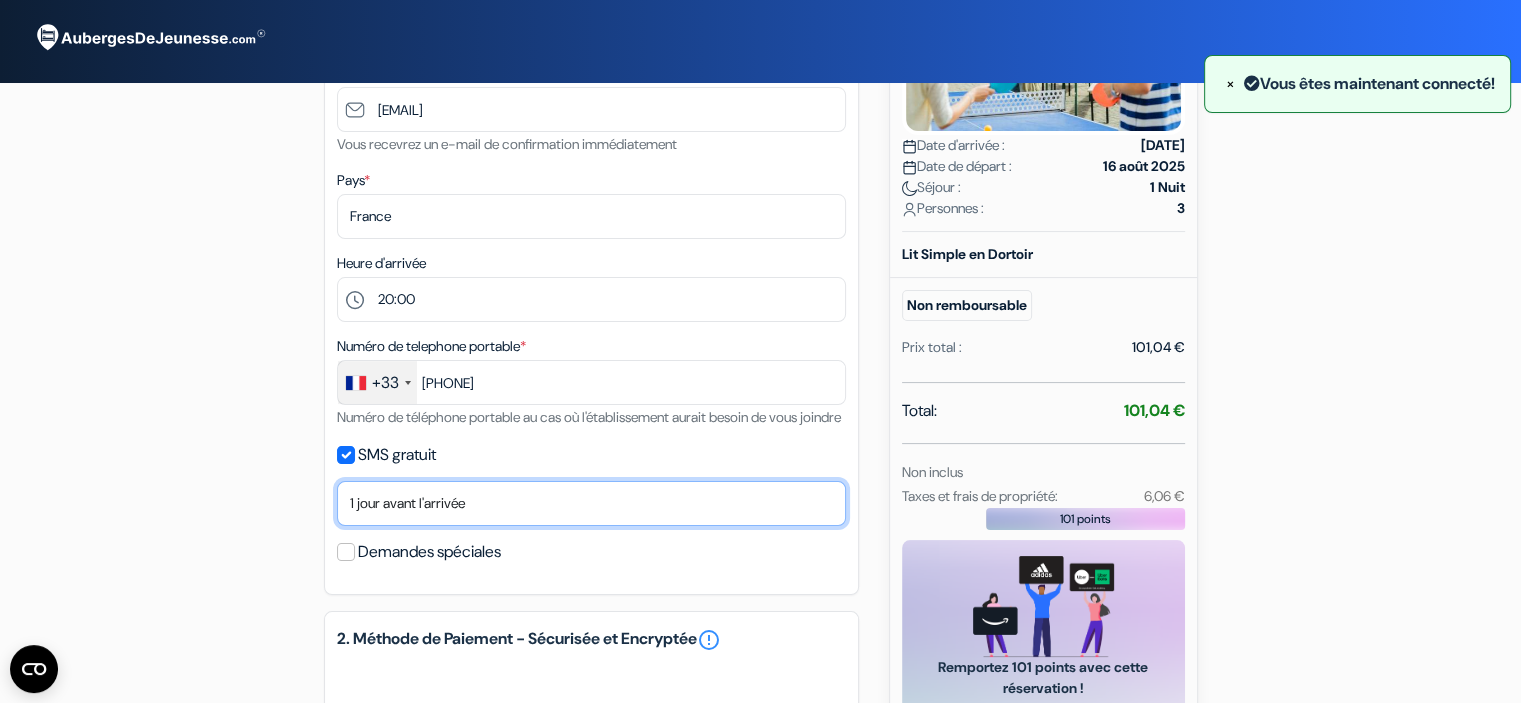 click on "Non merci
Maintenant
Le jour de votre arrivée
1 jour avant l'arrivée
2 jours avant l'arrivée
3 jours avant l'arrivée
4 jours avant l'arrivée
5 jours avant l'arrivée
6 jours avant l'arrivée
1 semaine avant l'arrivée" at bounding box center [591, 503] 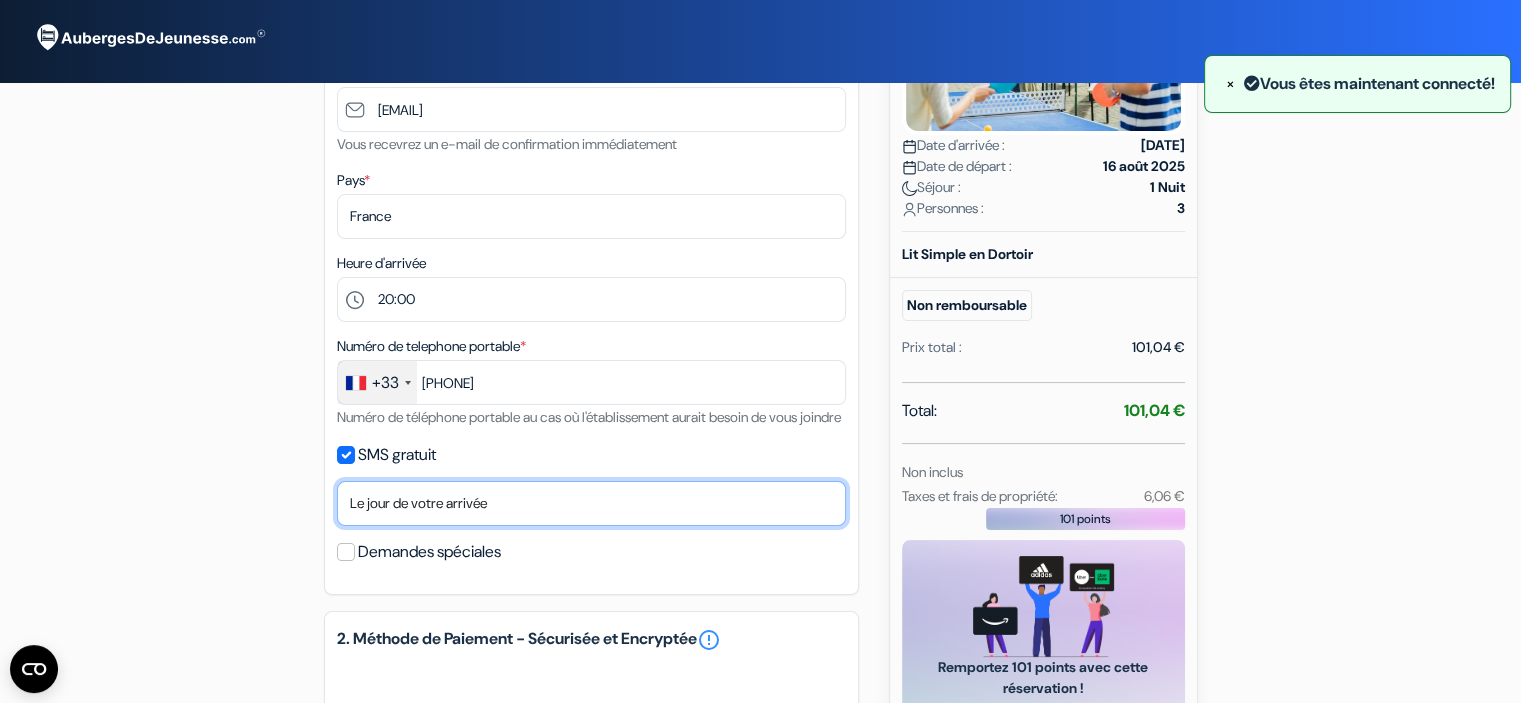 click on "Non merci
Maintenant
Le jour de votre arrivée
1 jour avant l'arrivée
2 jours avant l'arrivée
3 jours avant l'arrivée
4 jours avant l'arrivée
5 jours avant l'arrivée
6 jours avant l'arrivée
1 semaine avant l'arrivée" at bounding box center (591, 503) 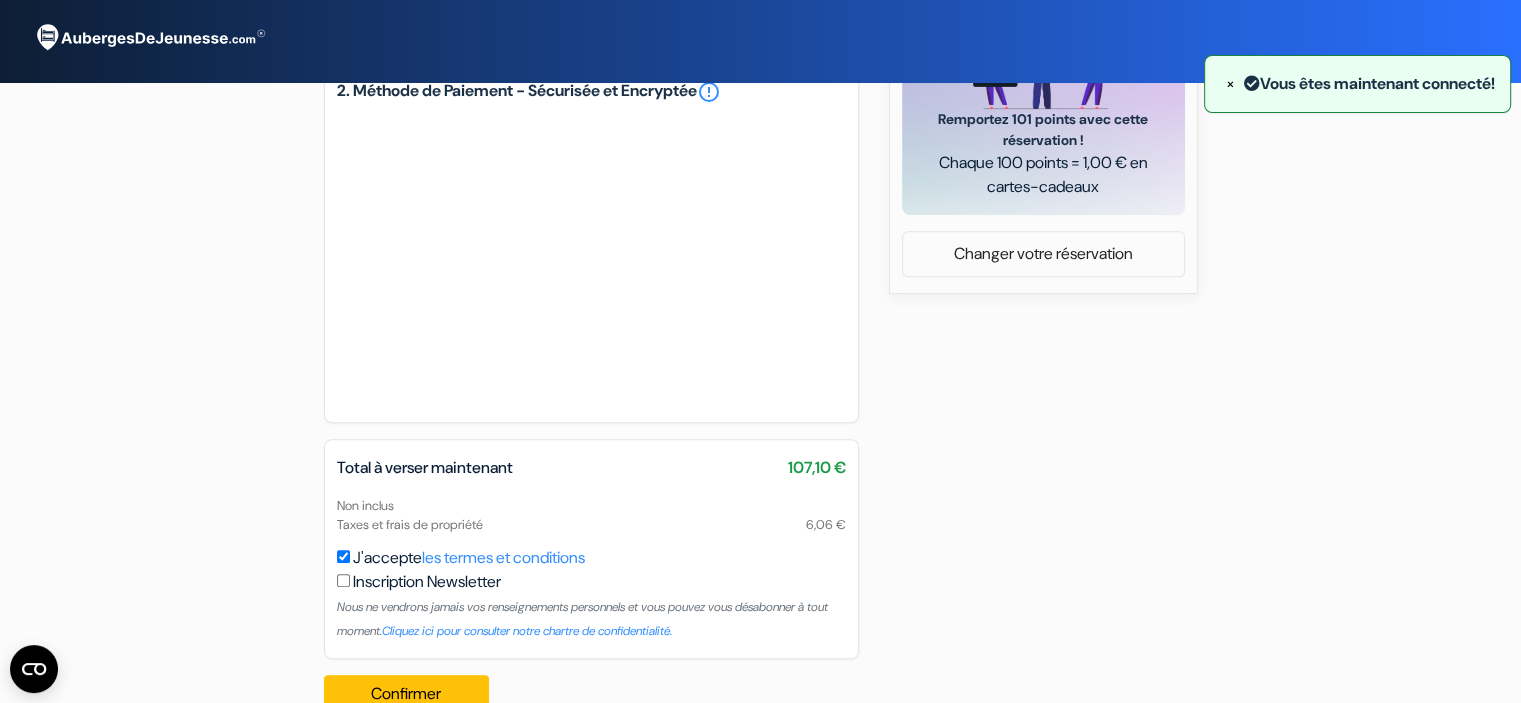 scroll, scrollTop: 895, scrollLeft: 0, axis: vertical 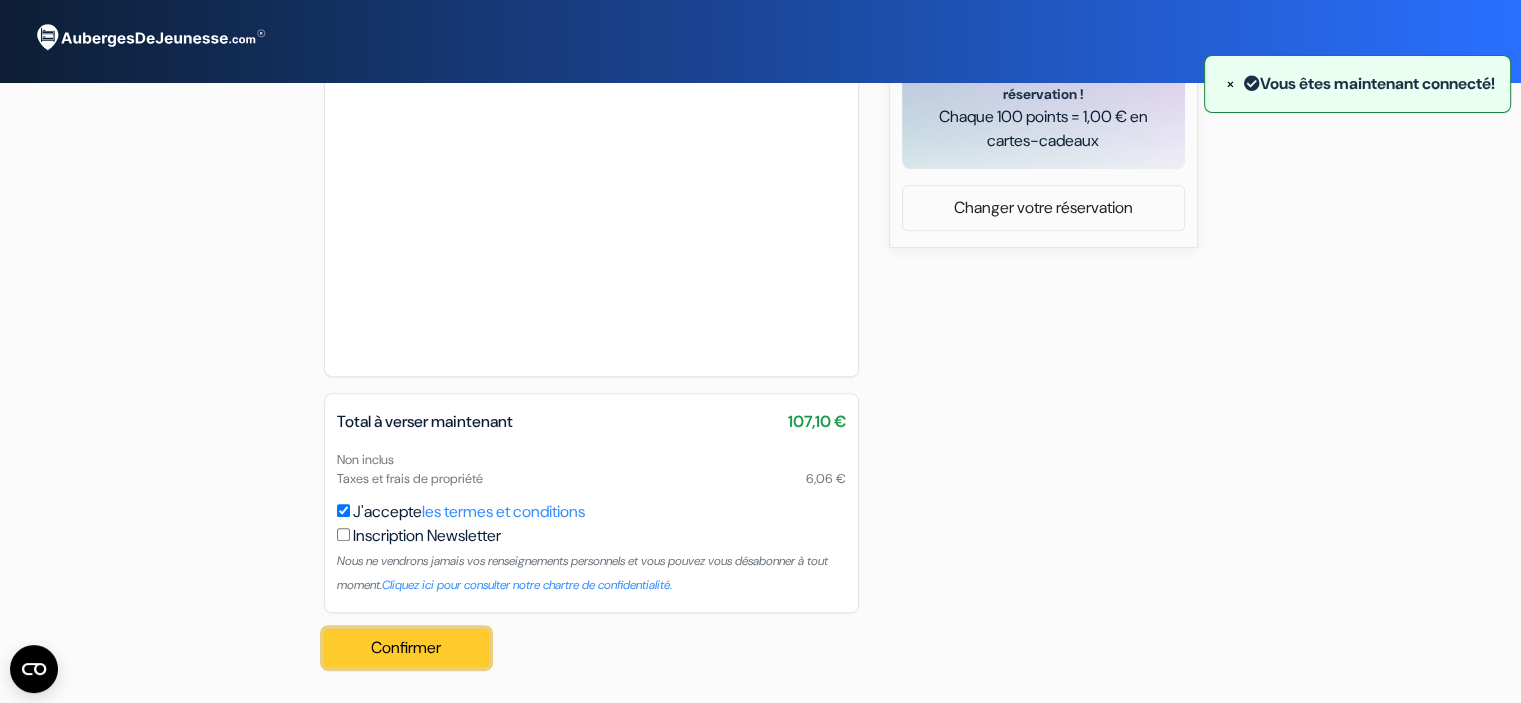 click on "Confirmer
Loading..." at bounding box center [407, 648] 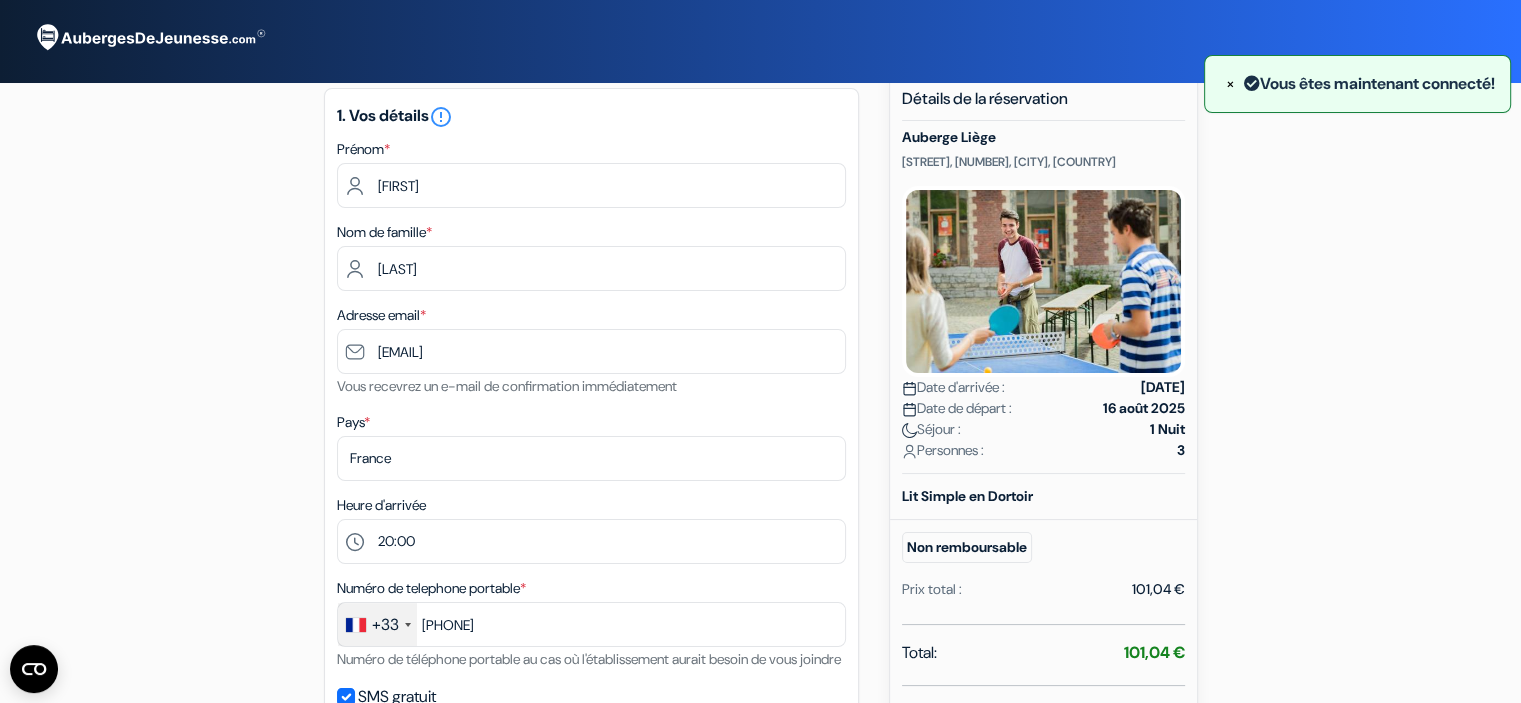 scroll, scrollTop: 0, scrollLeft: 0, axis: both 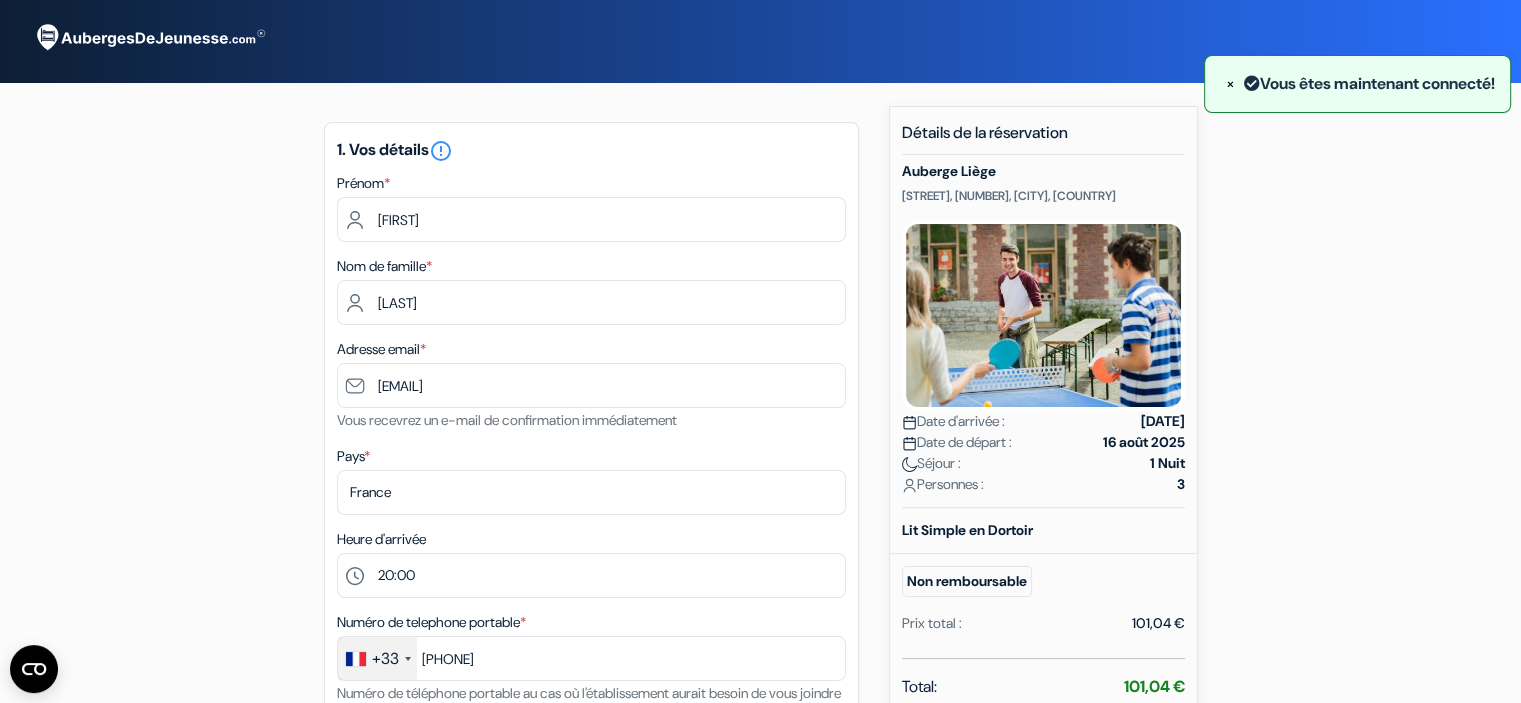 click on "×" at bounding box center [1230, 83] 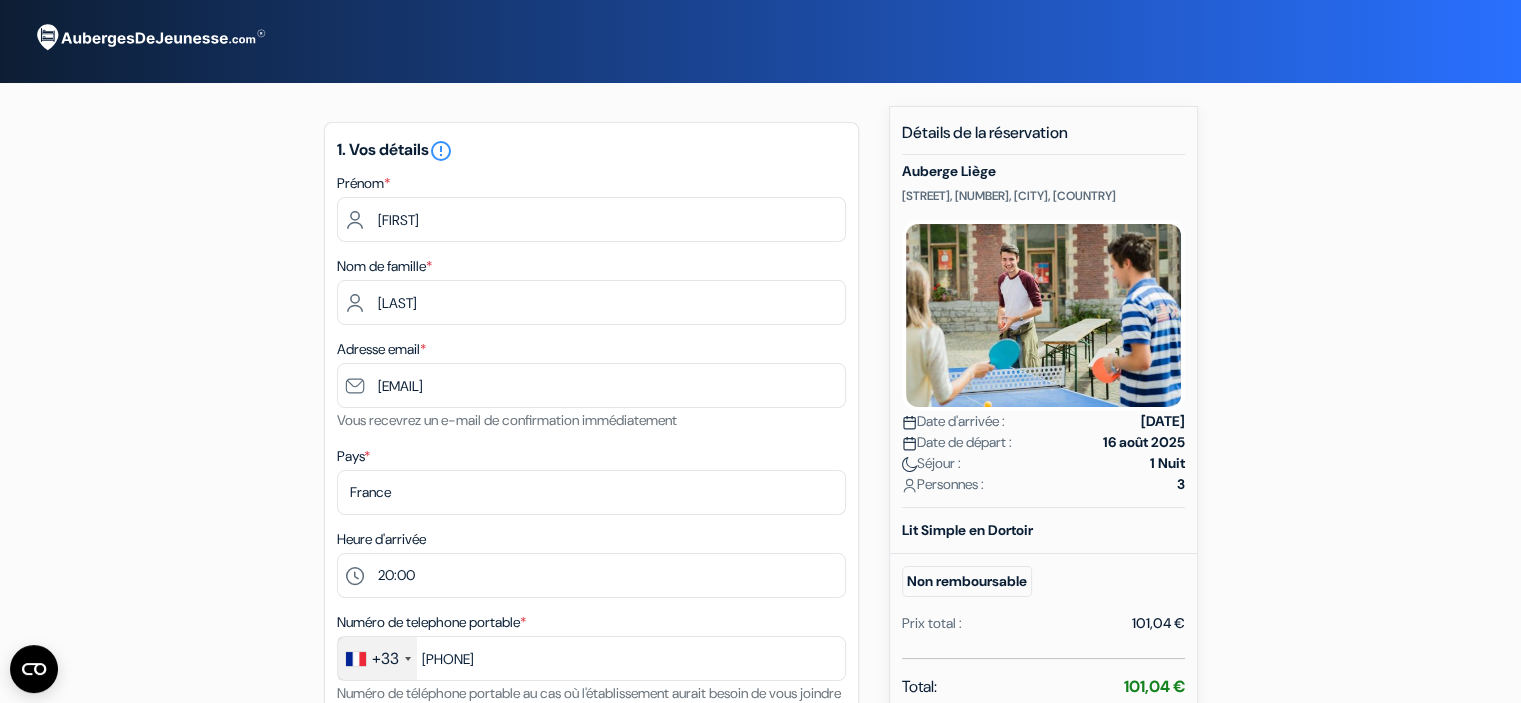 click on "add_box
[ORGANIZATION]
[STREET], [NUMBER],
[CITY],
[COUNTRY]
Détails de l'établissement
X
[ORGANIZATION]" at bounding box center [761, 829] 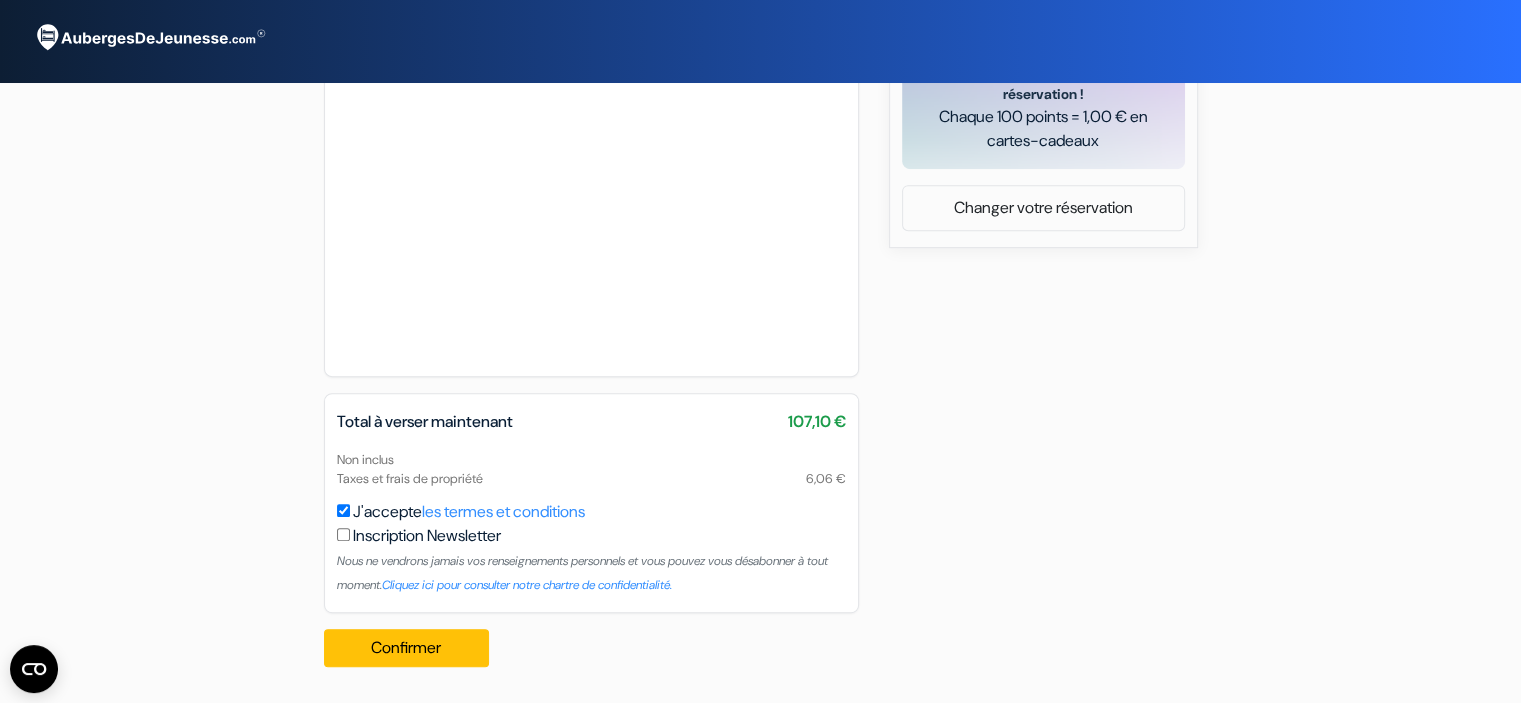 scroll, scrollTop: 895, scrollLeft: 0, axis: vertical 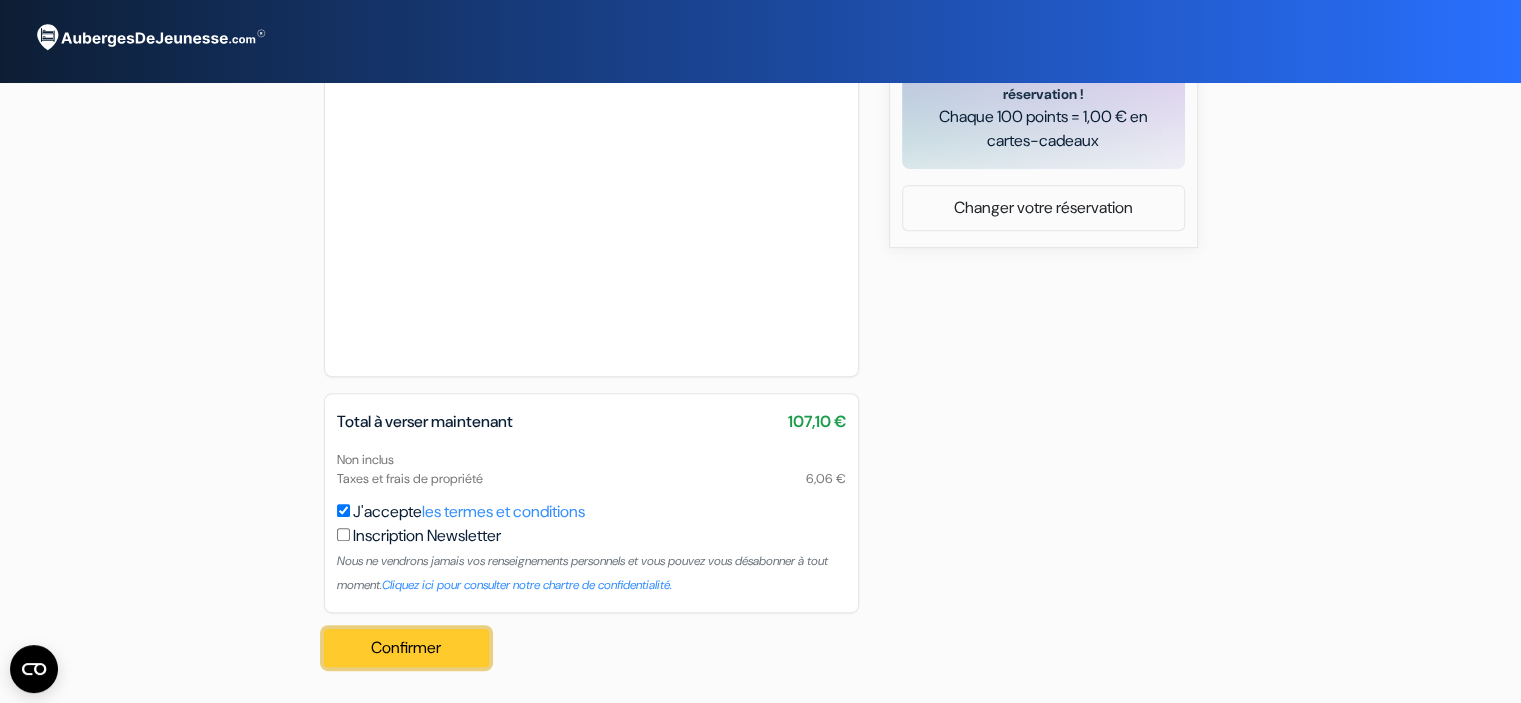 click on "Confirmer
Loading..." at bounding box center [407, 648] 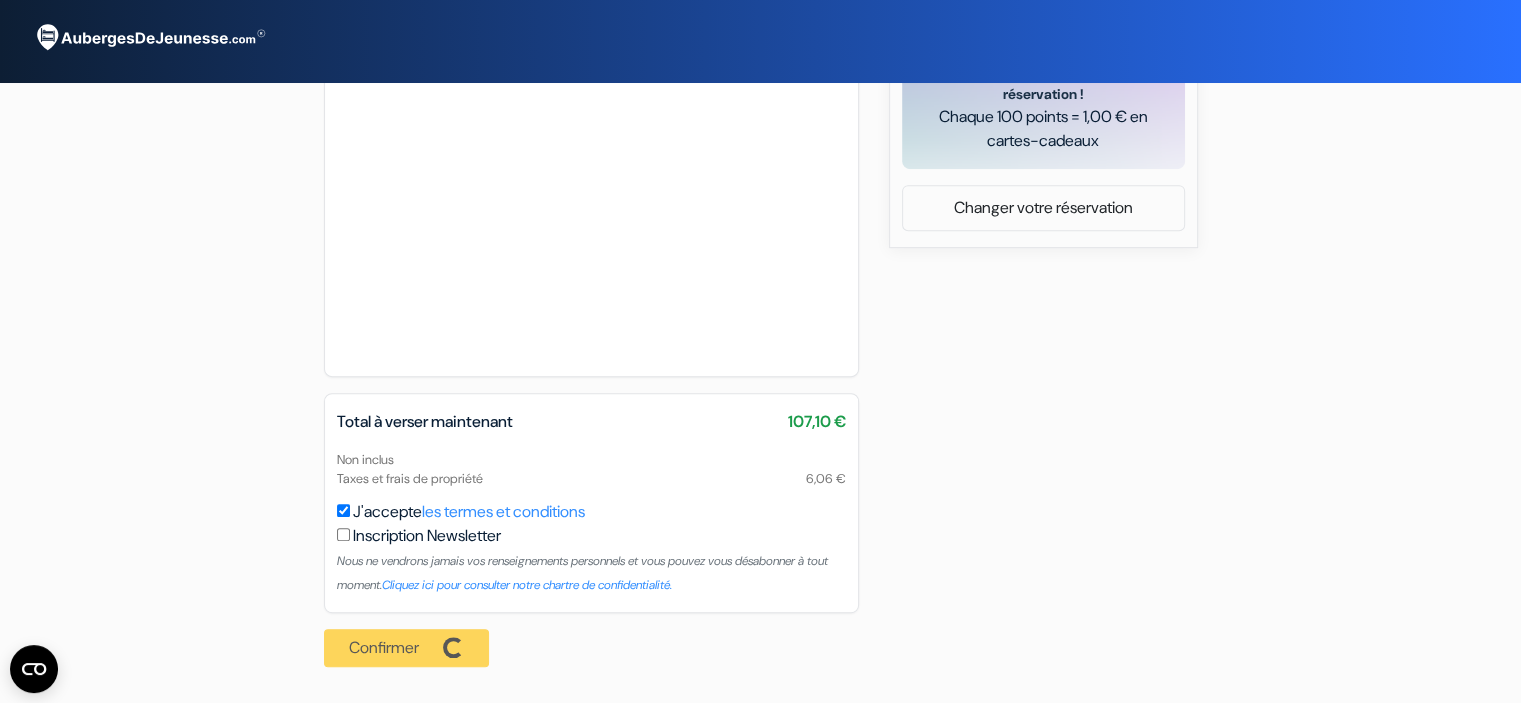 click on "Confirmer
Loading...
Traitement de la demande..." at bounding box center [413, 648] 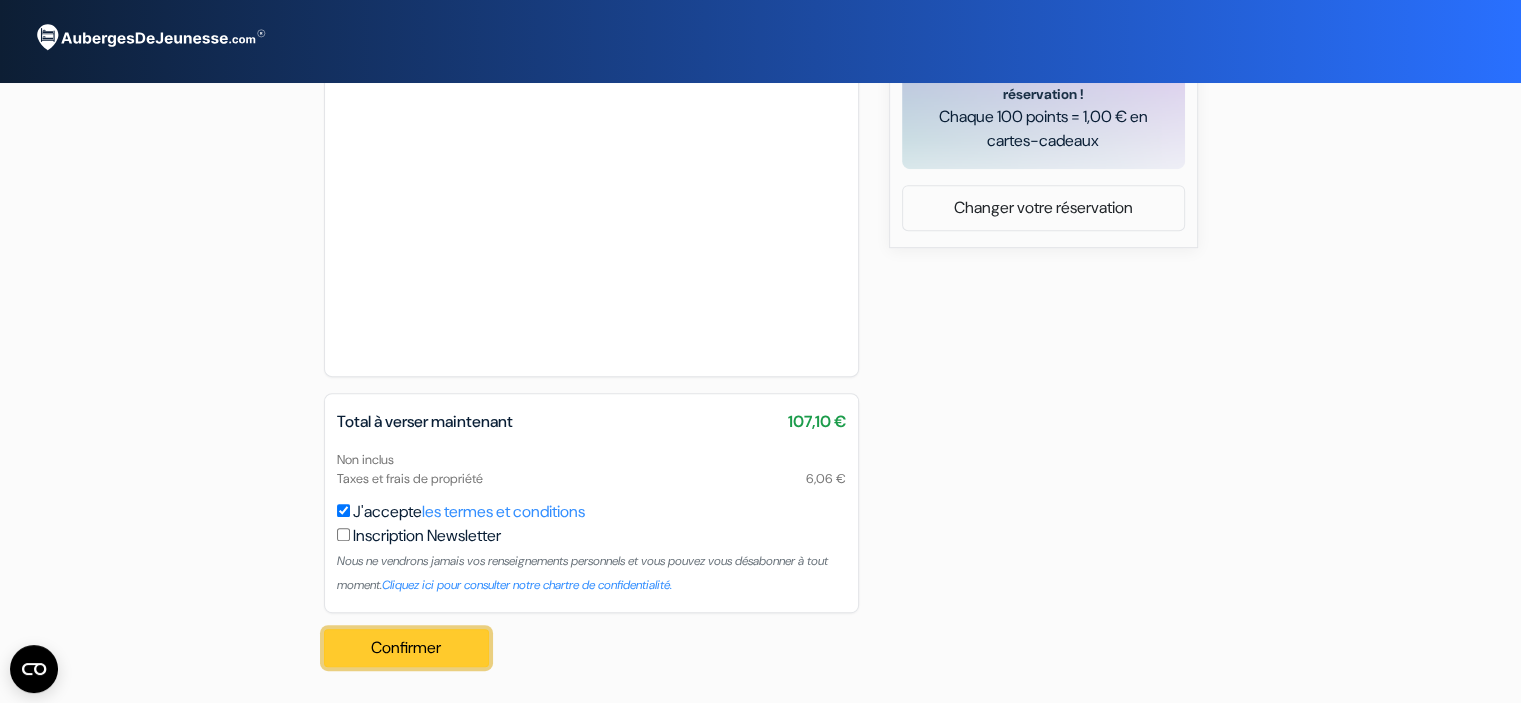 click on "Confirmer
Loading..." at bounding box center (407, 648) 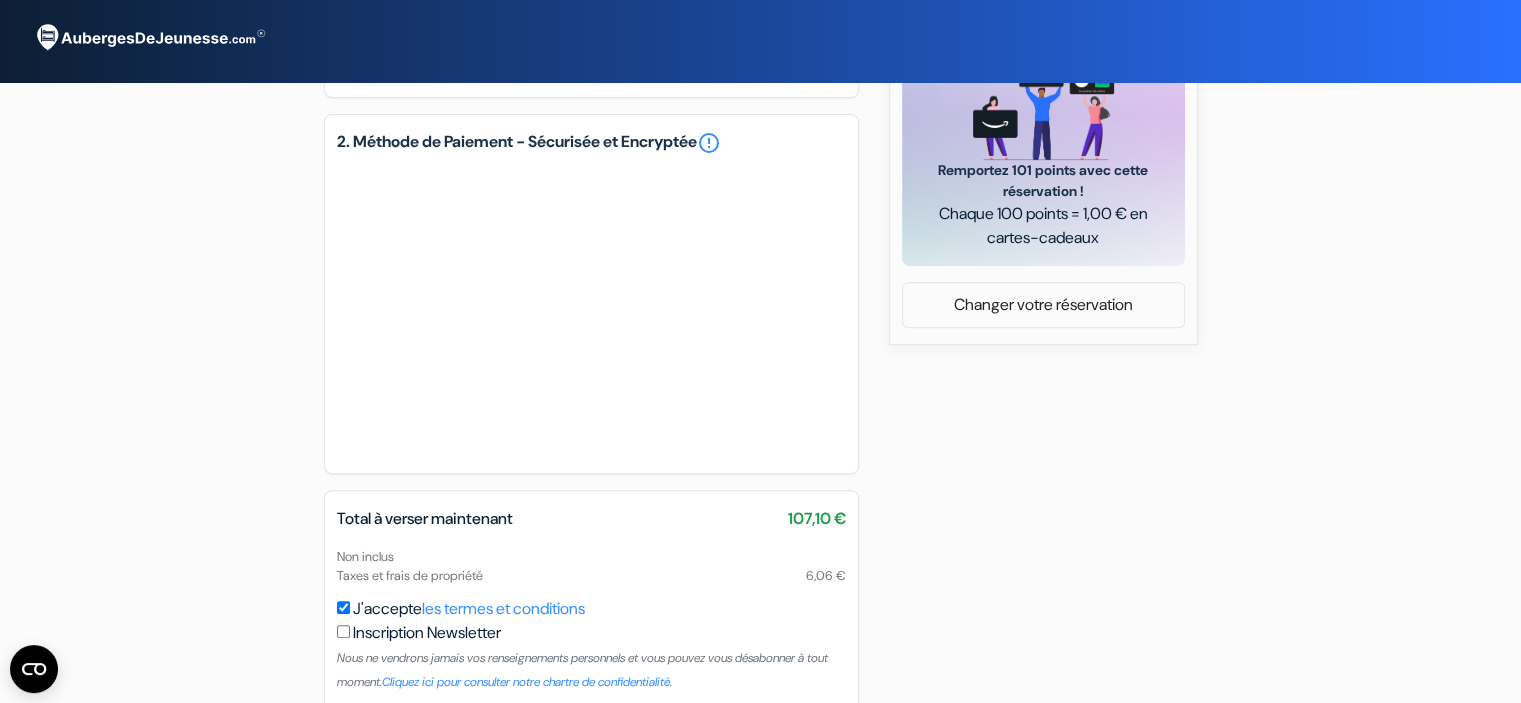 scroll, scrollTop: 895, scrollLeft: 0, axis: vertical 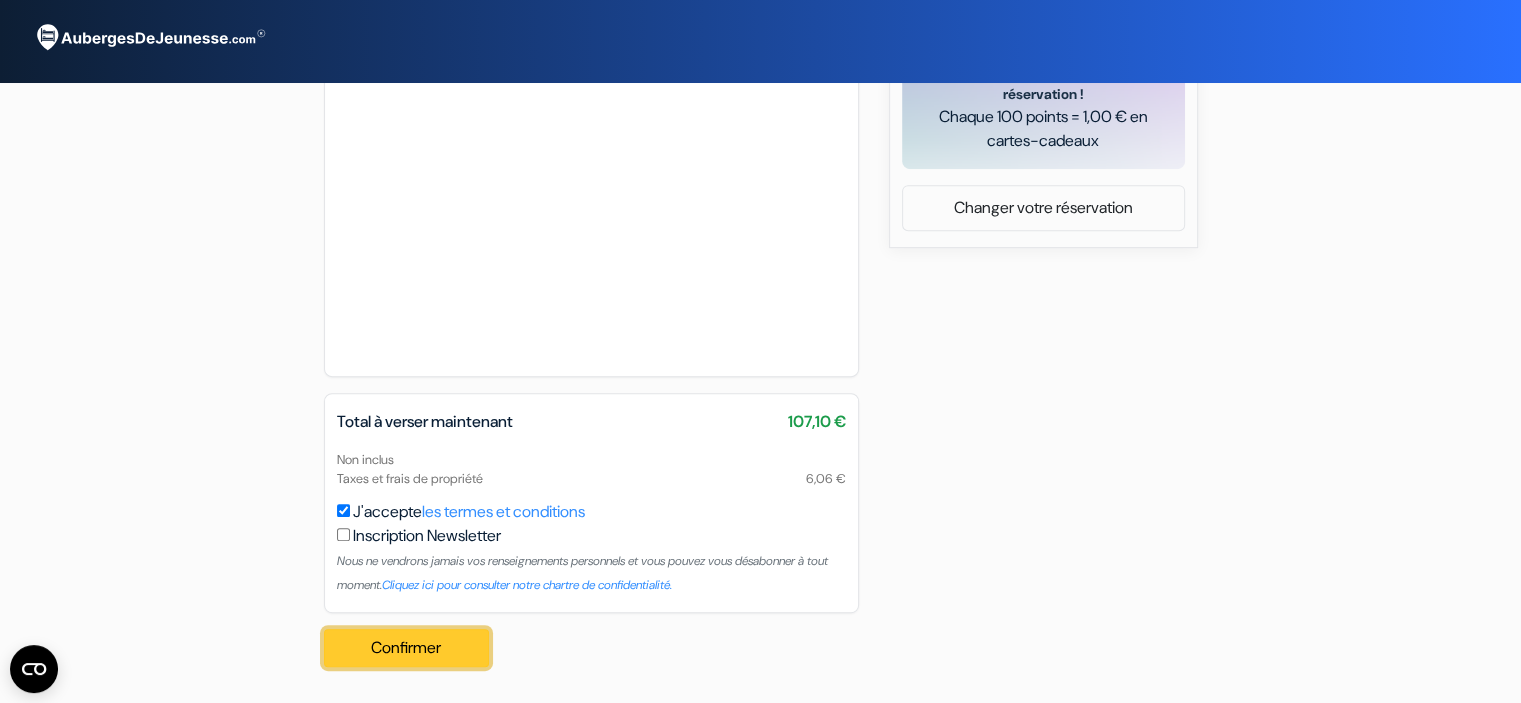 click on "Confirmer
Loading..." at bounding box center (407, 648) 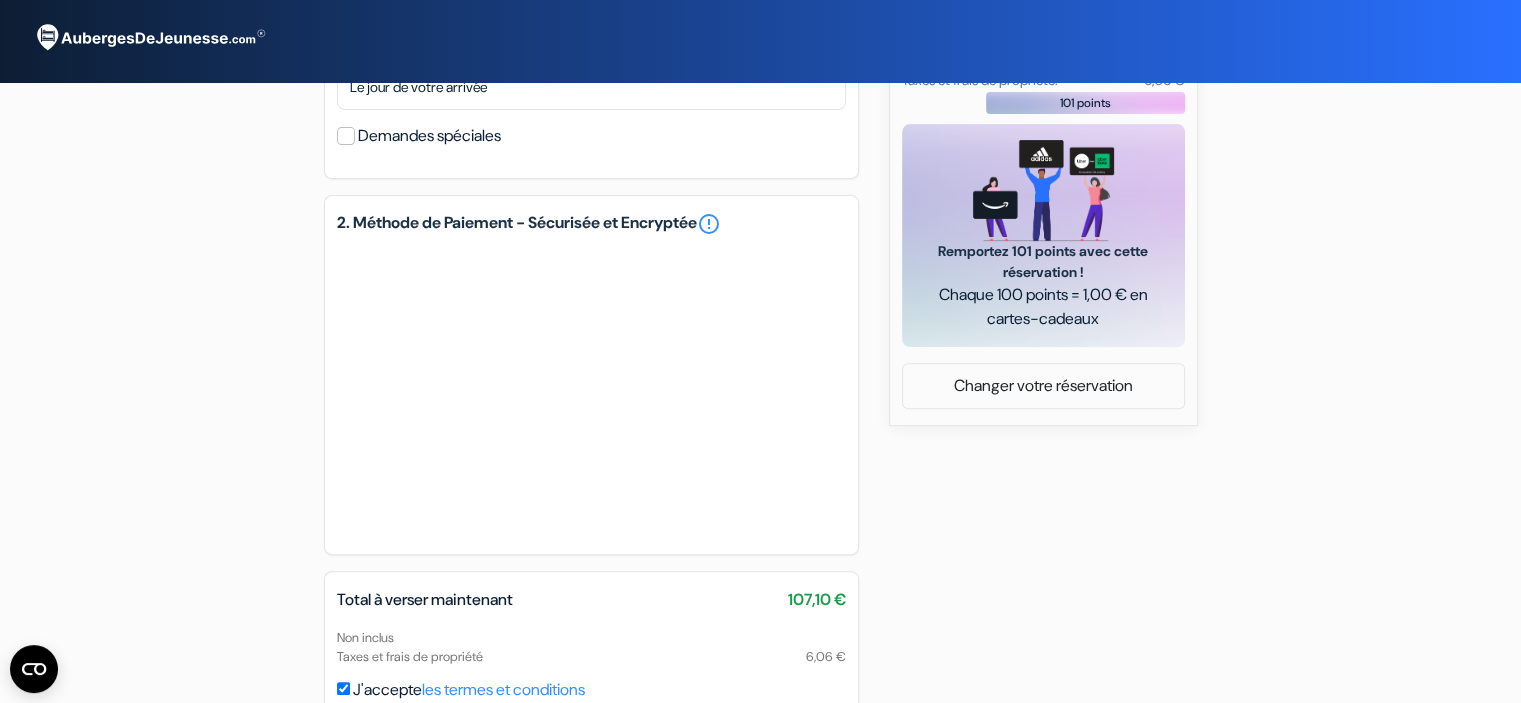 scroll, scrollTop: 697, scrollLeft: 0, axis: vertical 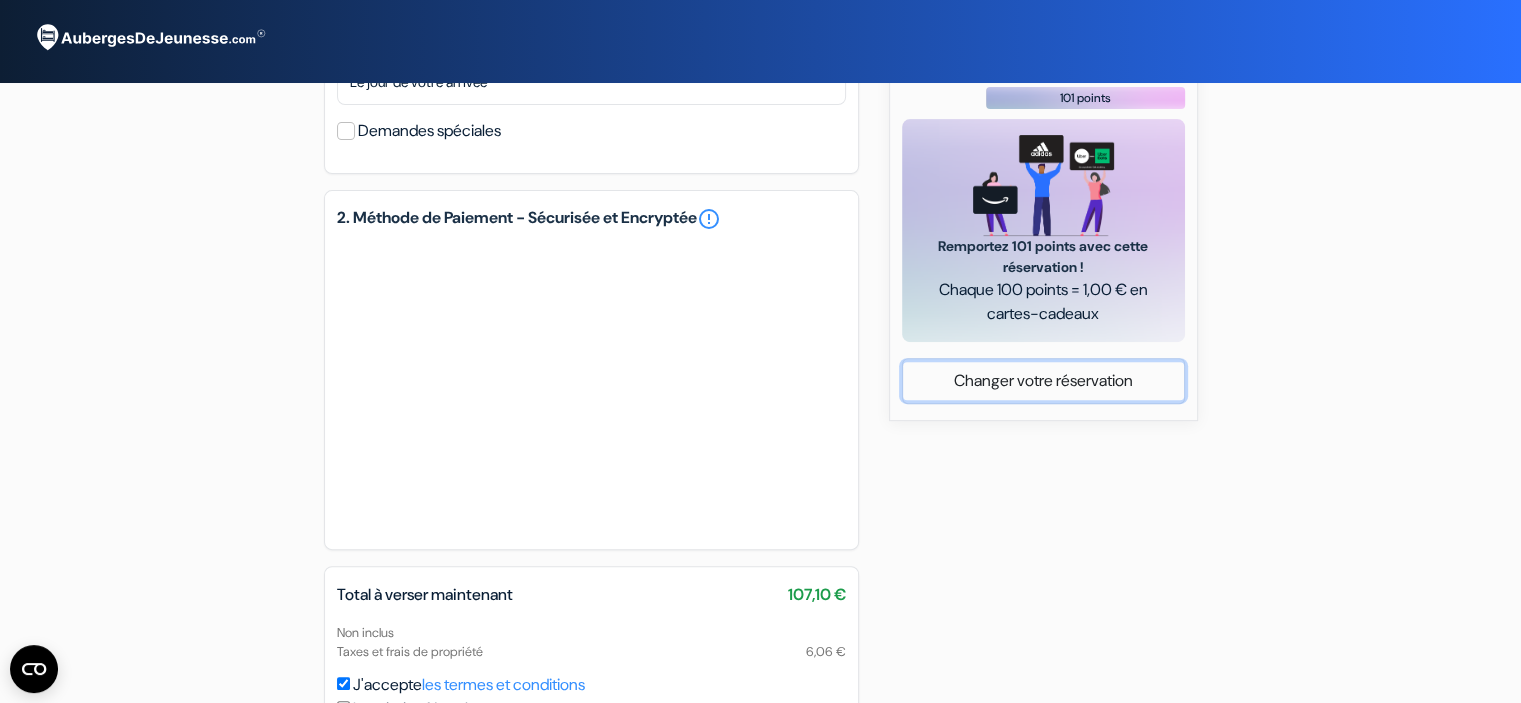 click on "Changer votre réservation" at bounding box center [1043, 381] 